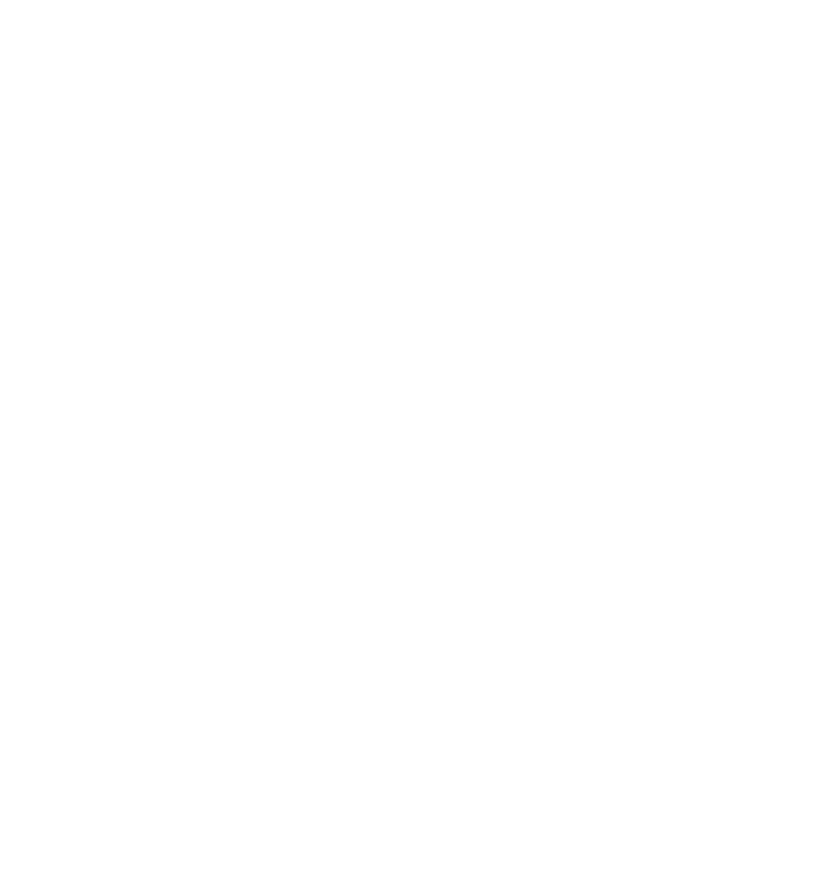 scroll, scrollTop: 0, scrollLeft: 0, axis: both 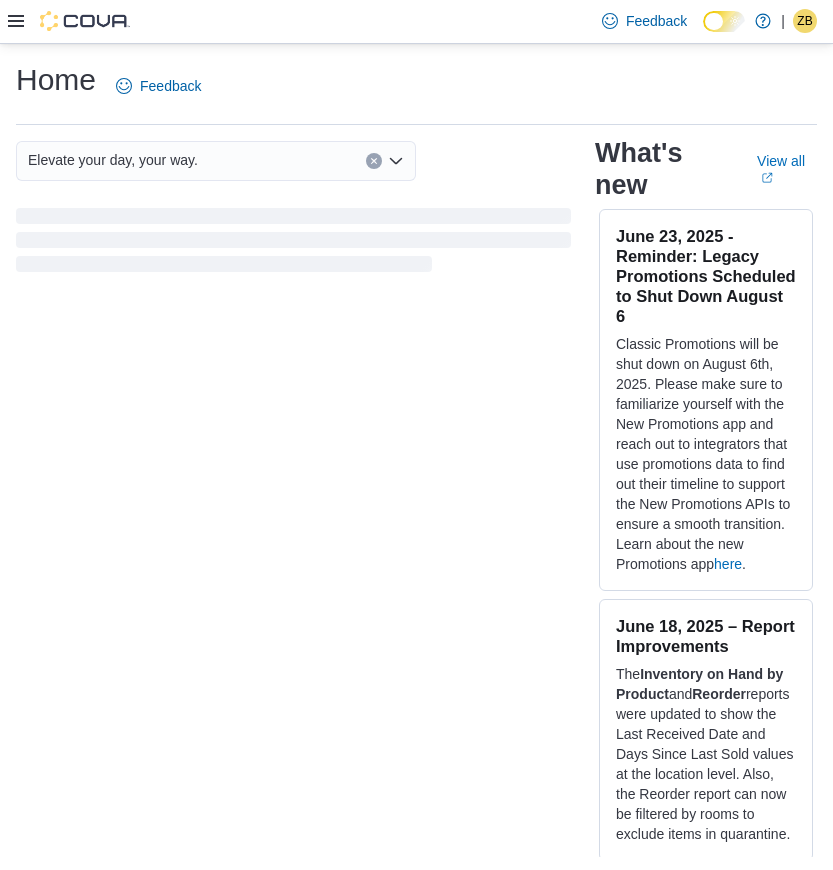 click 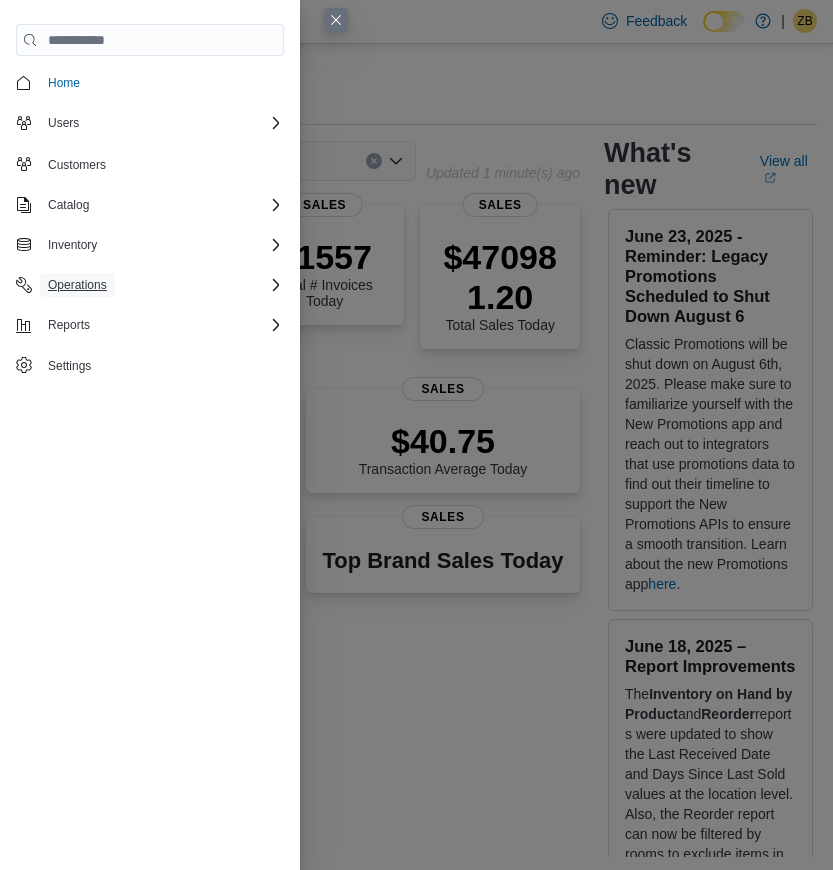 click on "Operations" at bounding box center [77, 285] 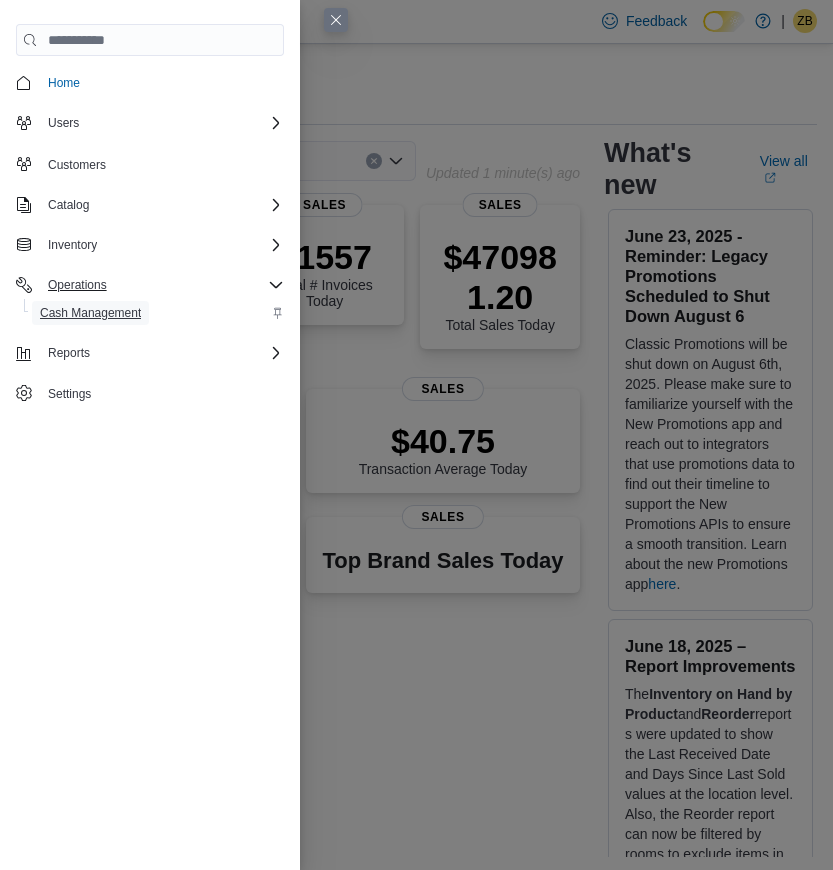 click on "Cash Management" at bounding box center (90, 313) 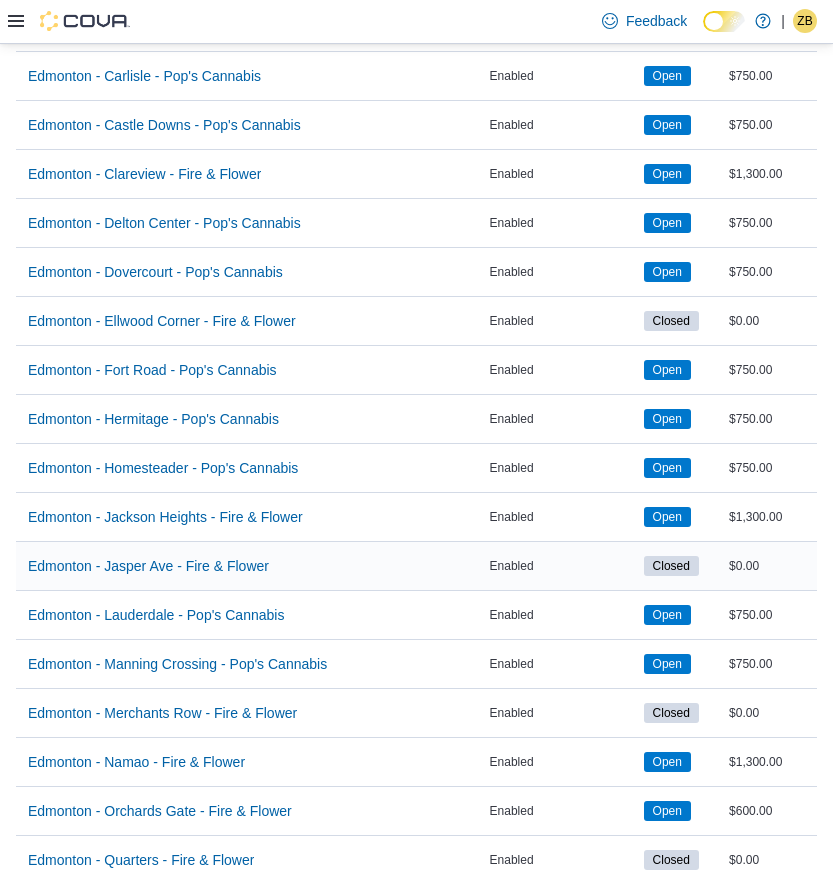 scroll, scrollTop: 1700, scrollLeft: 0, axis: vertical 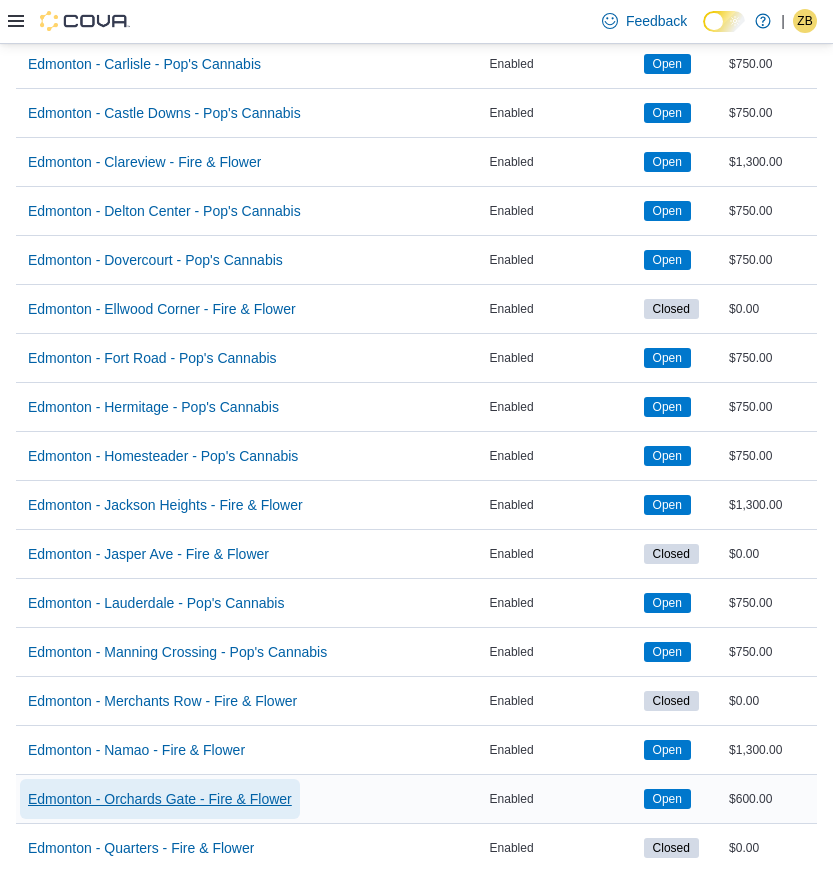click on "Edmonton - Orchards Gate - Fire & Flower" at bounding box center [160, 799] 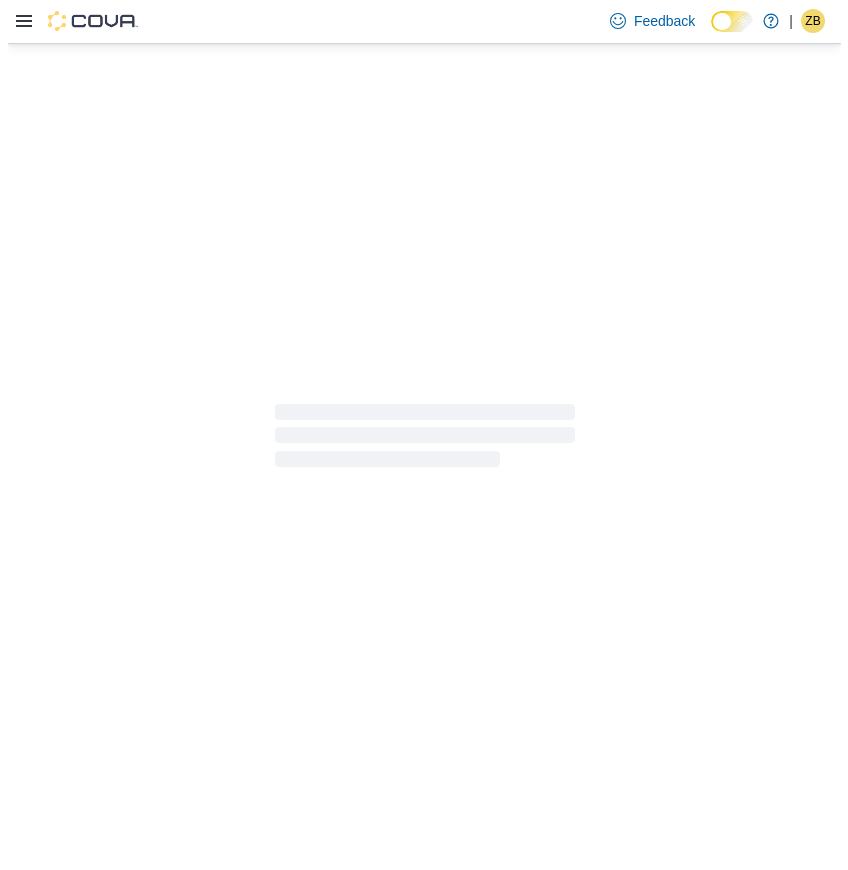 scroll, scrollTop: 0, scrollLeft: 0, axis: both 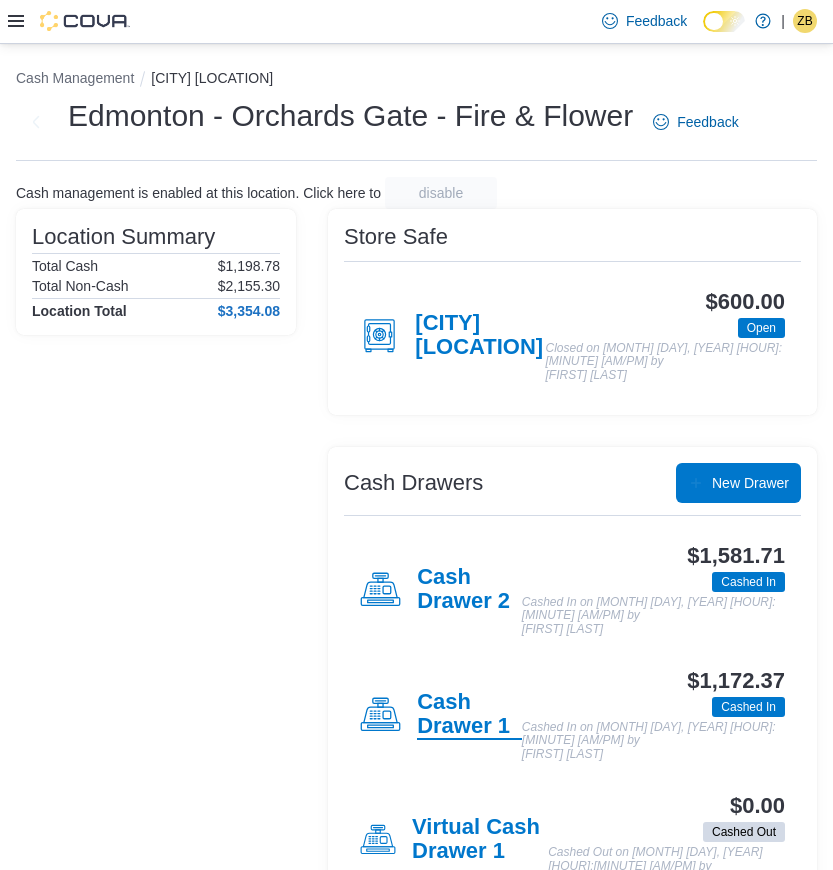 click on "Cash Drawer 1" at bounding box center (469, 715) 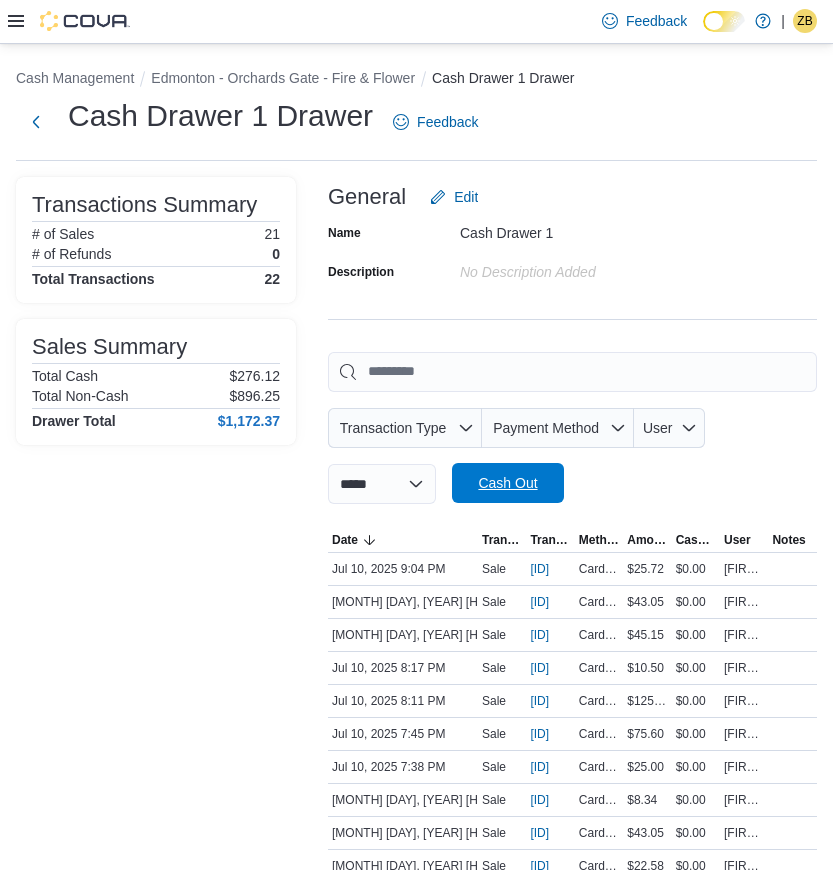 click on "Cash Out" at bounding box center [507, 483] 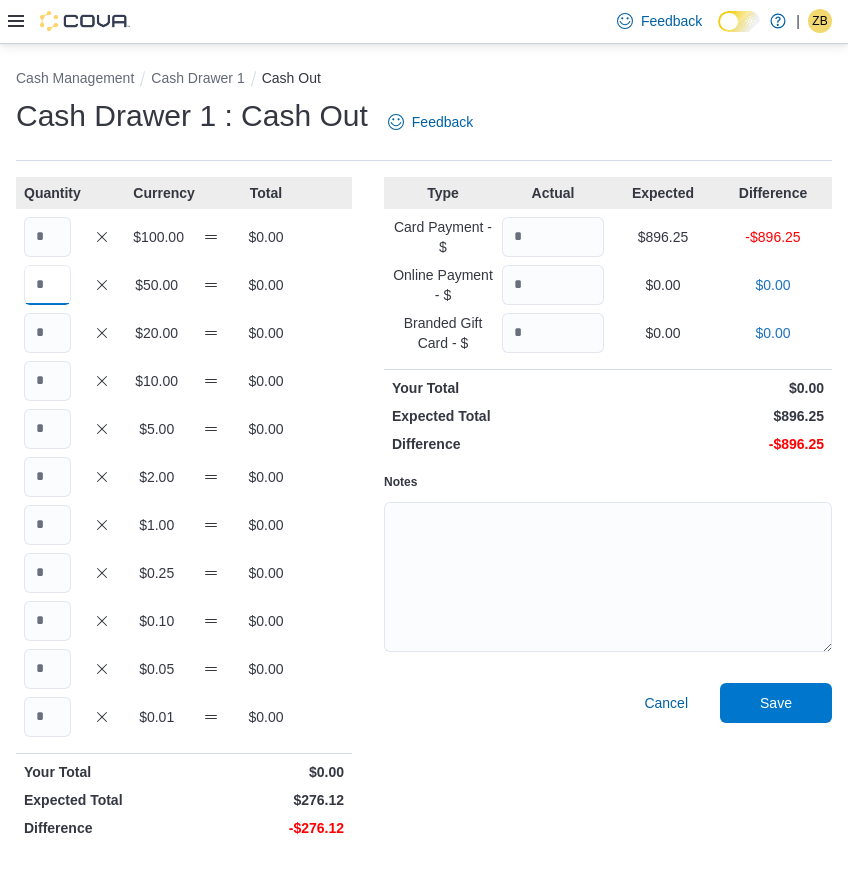 click at bounding box center [47, 285] 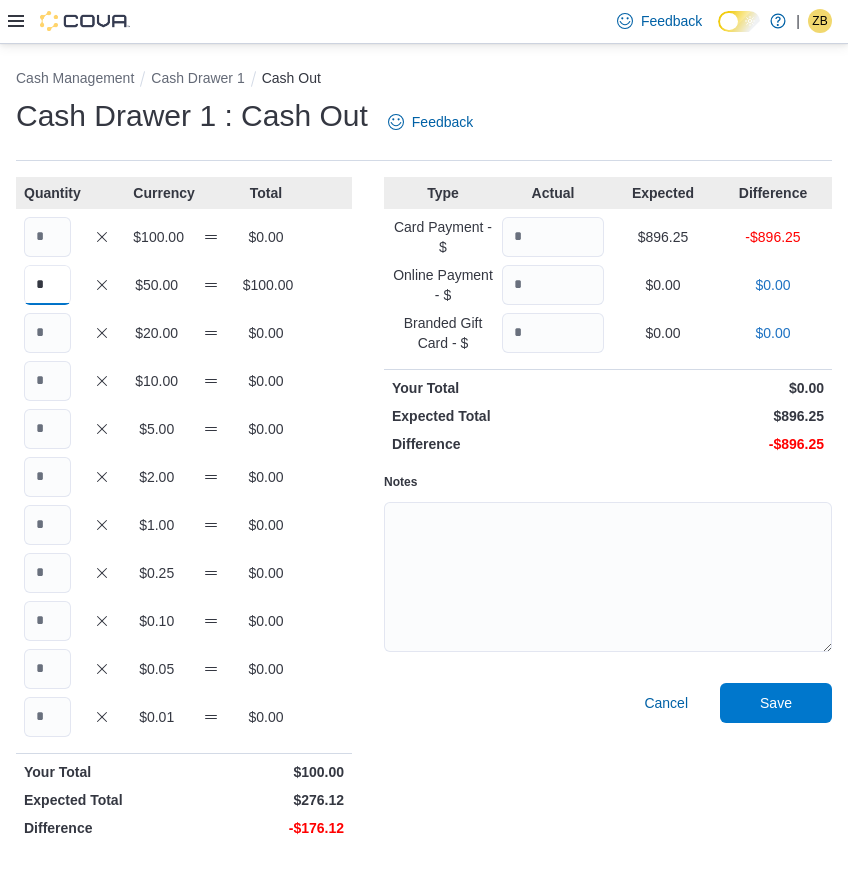 type on "*" 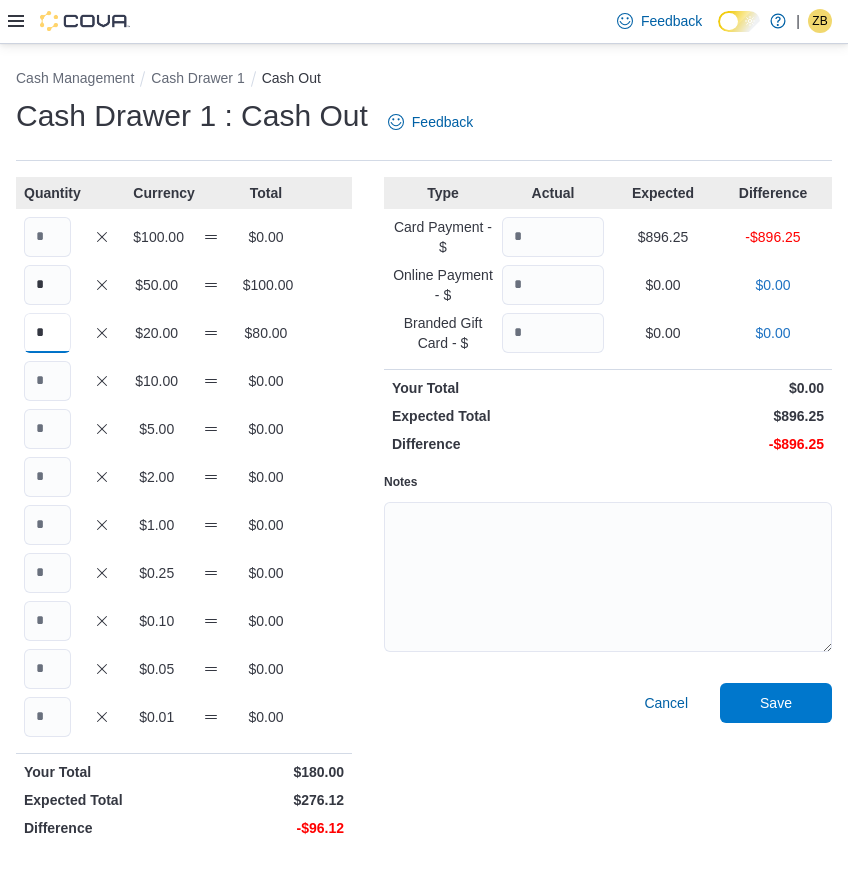 type on "*" 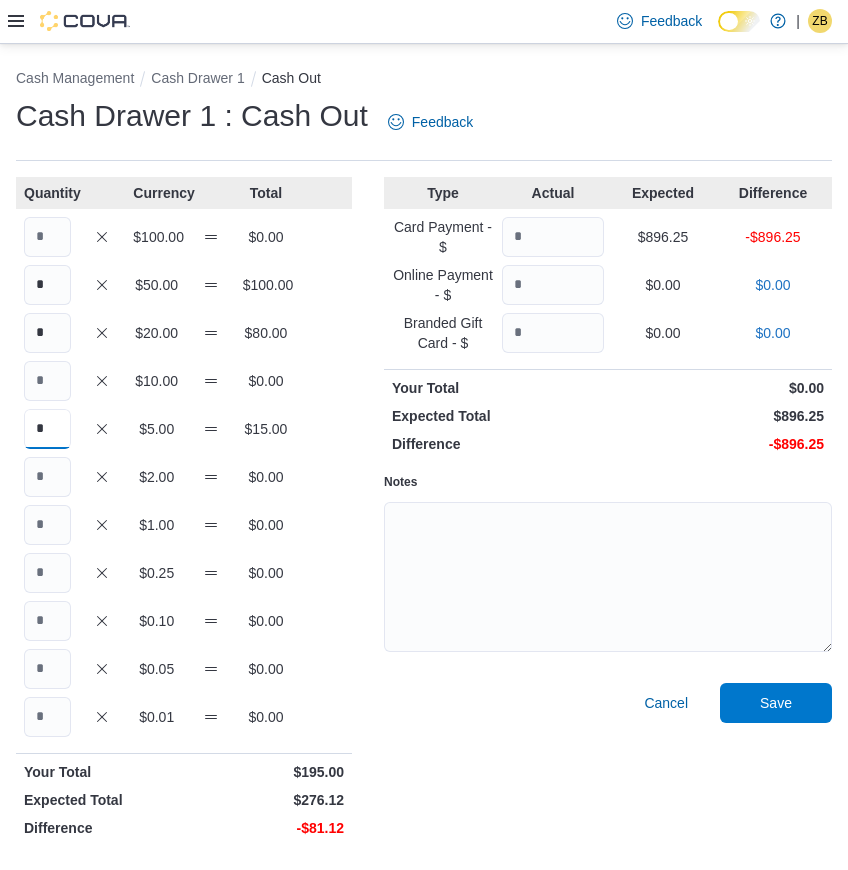 type on "*" 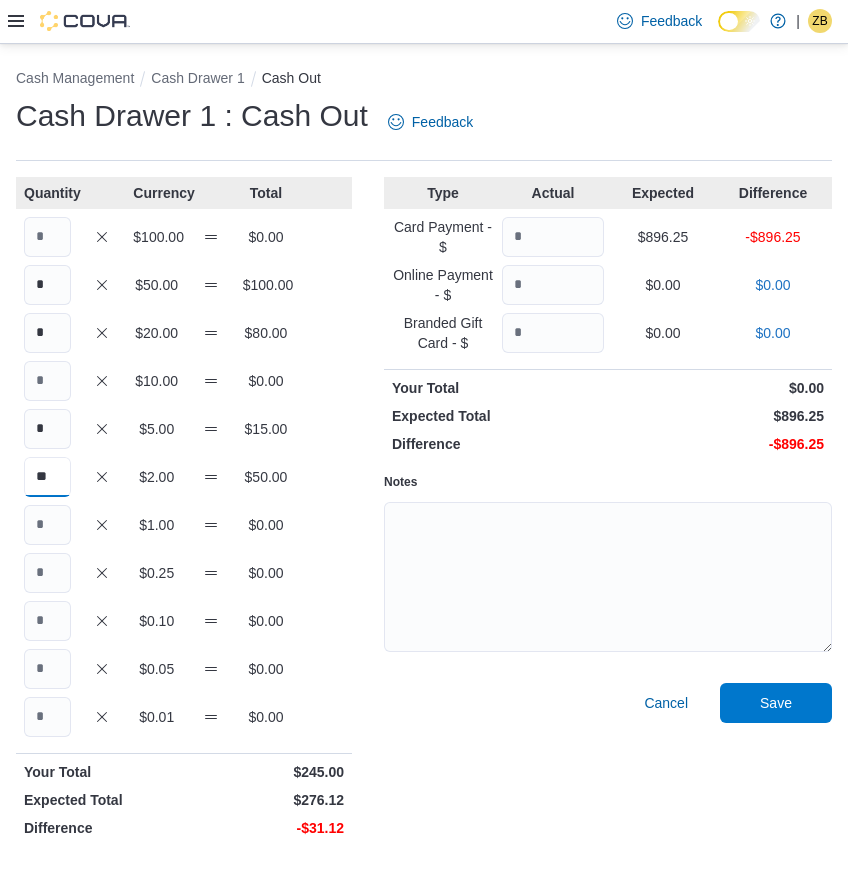 type on "**" 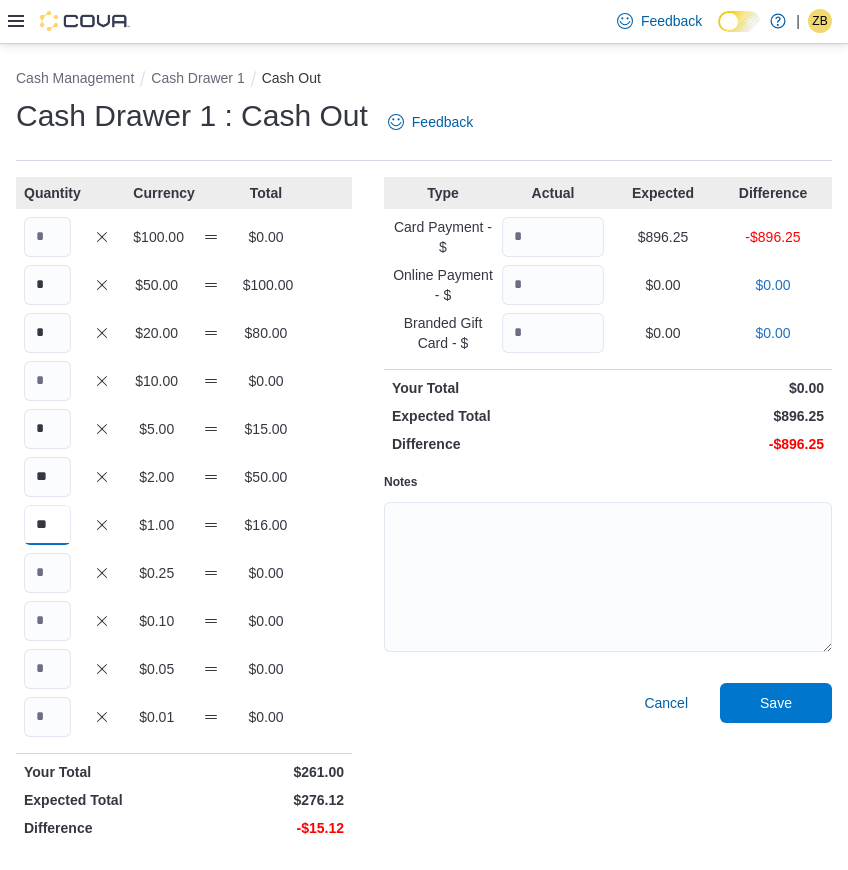 type on "**" 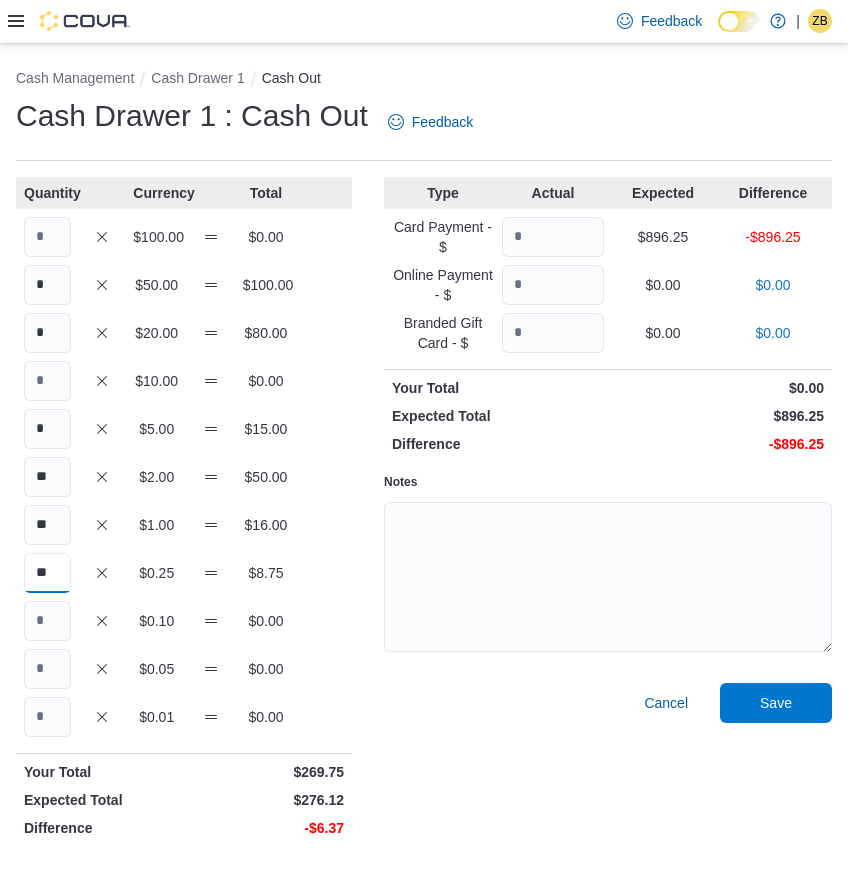 type on "**" 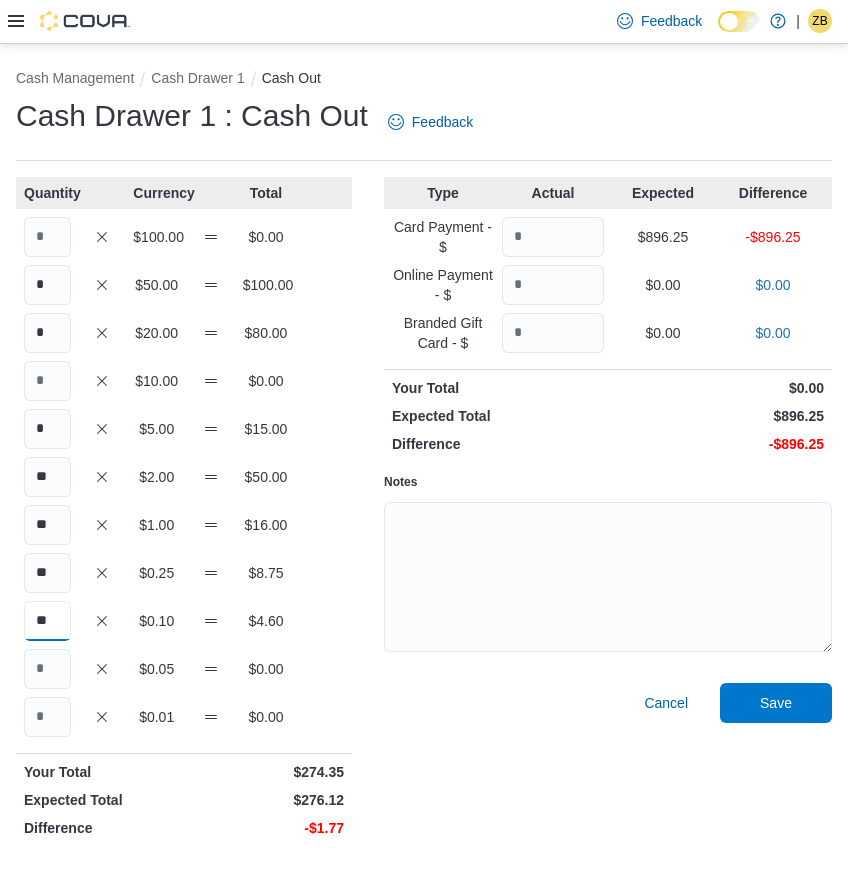 type on "**" 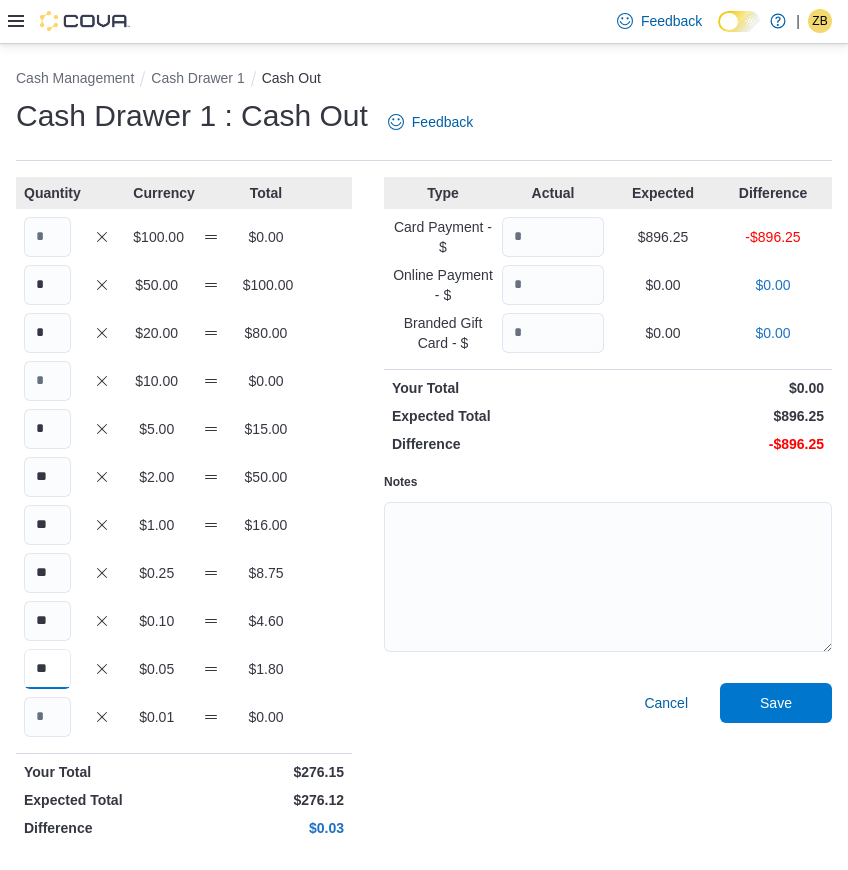 type on "**" 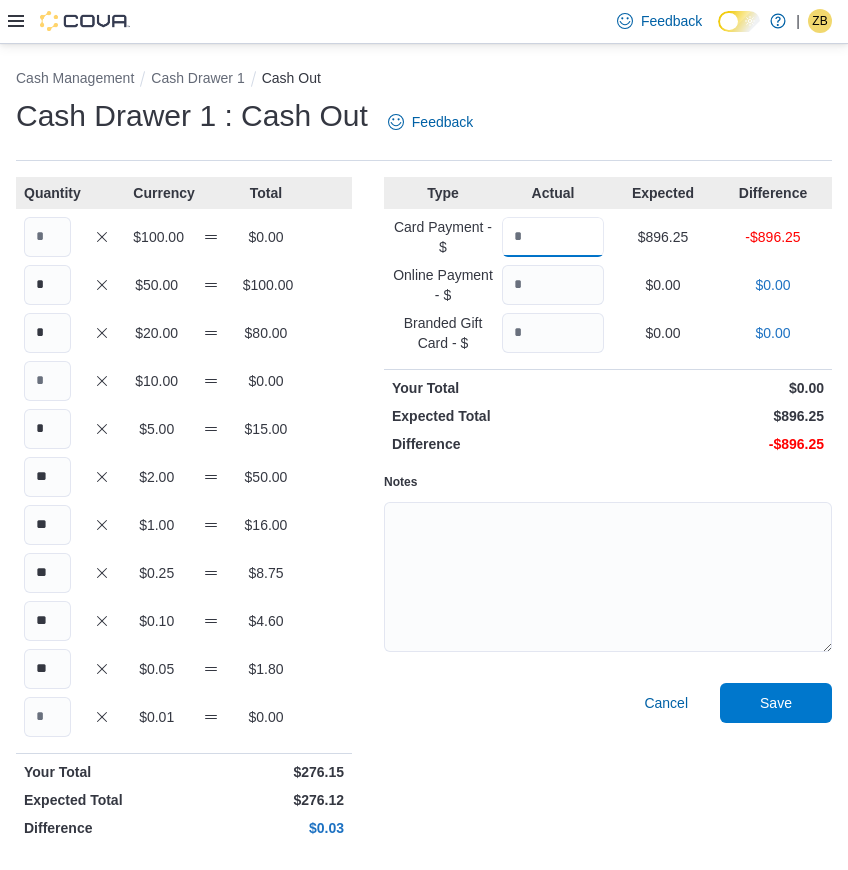 click at bounding box center (553, 237) 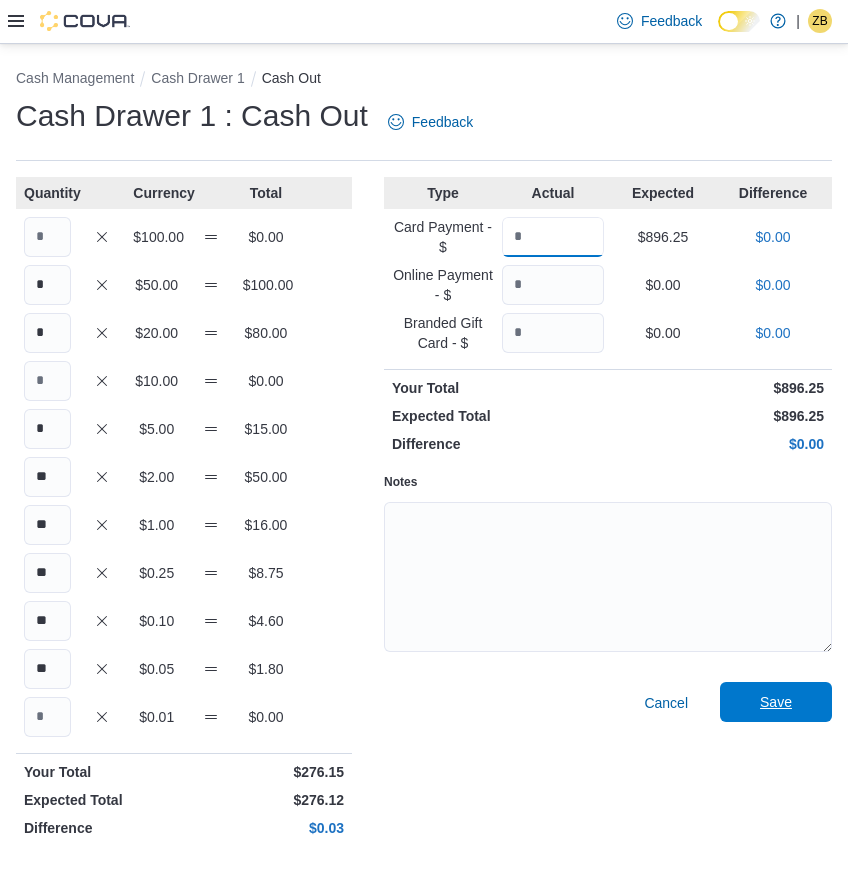 type on "******" 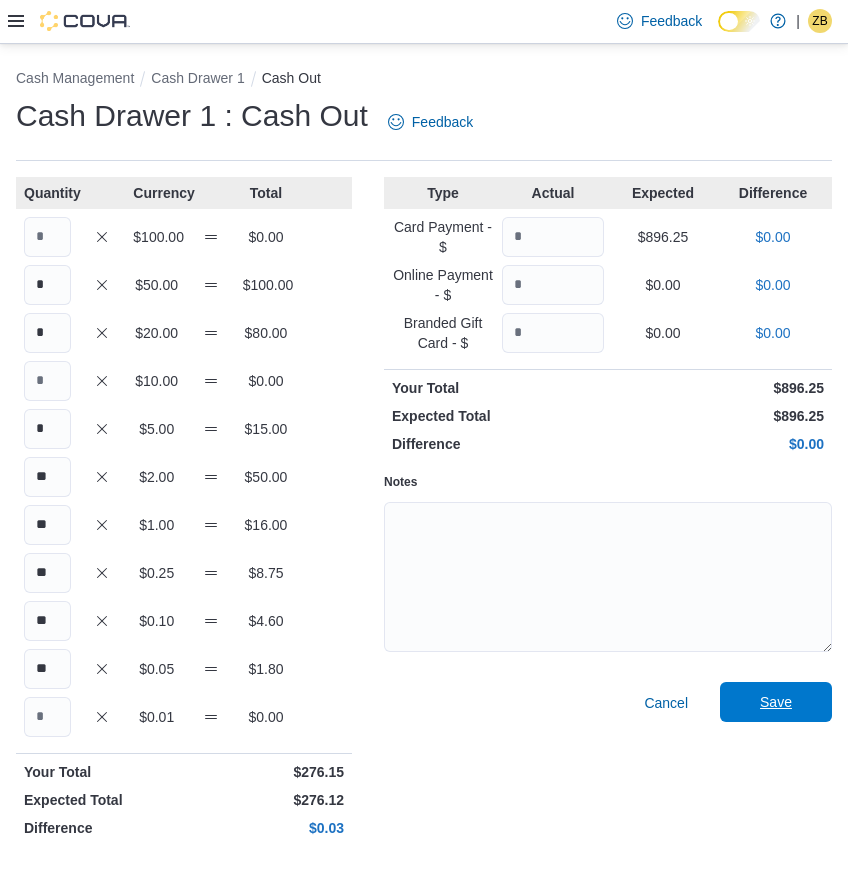 click on "Save" at bounding box center [776, 702] 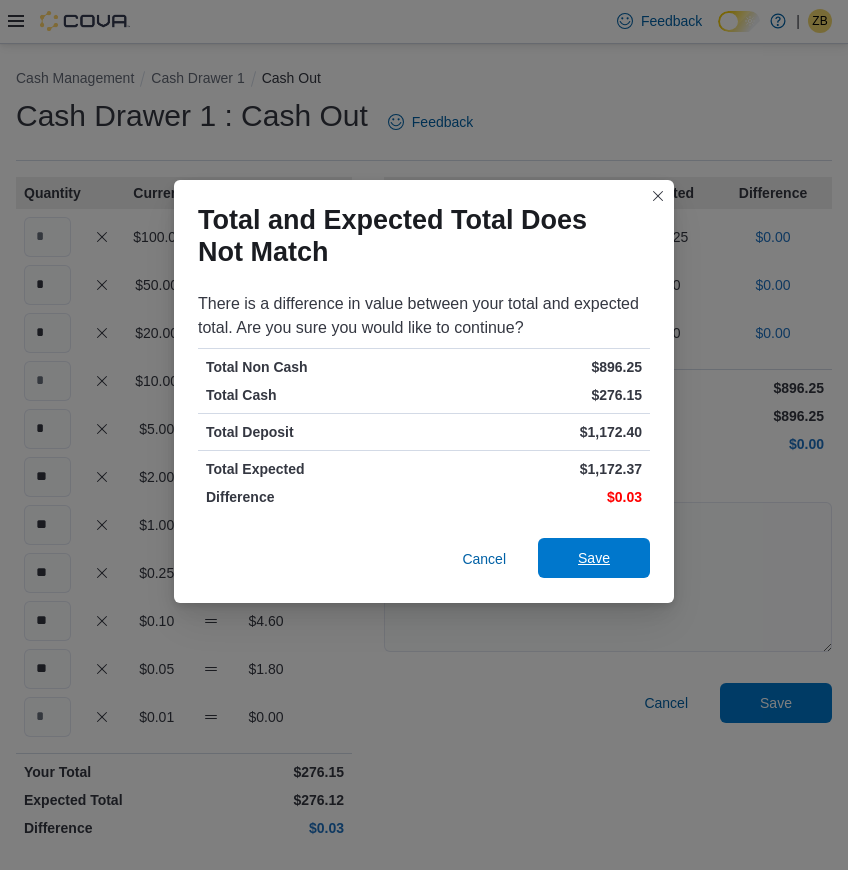 click on "Save" at bounding box center (594, 558) 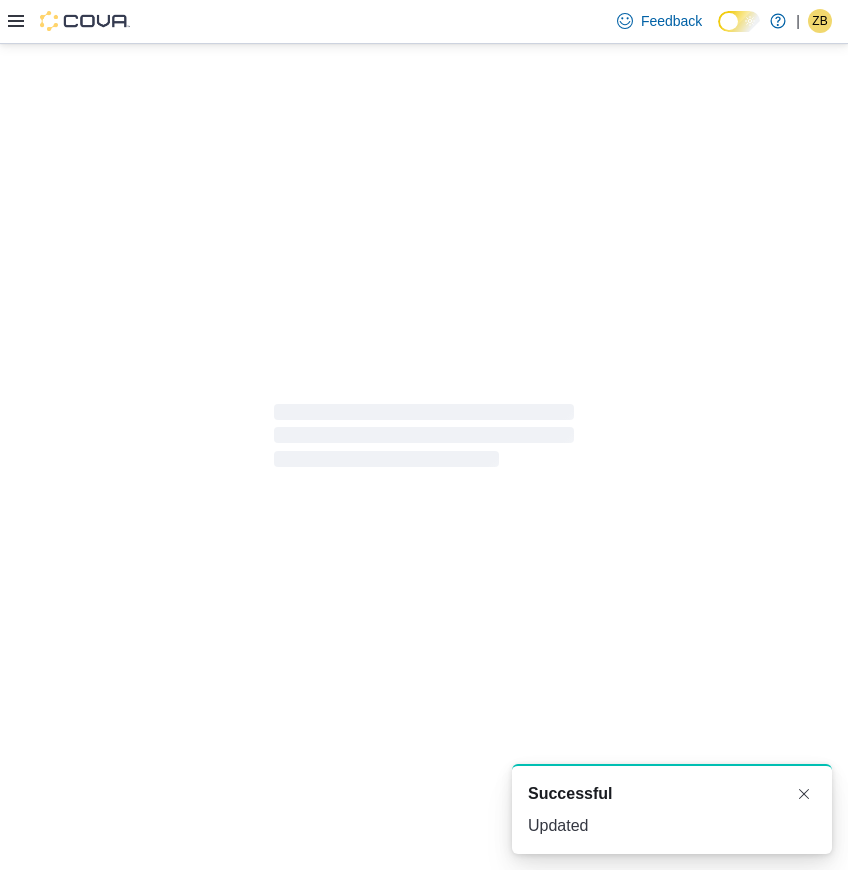 scroll, scrollTop: 0, scrollLeft: 0, axis: both 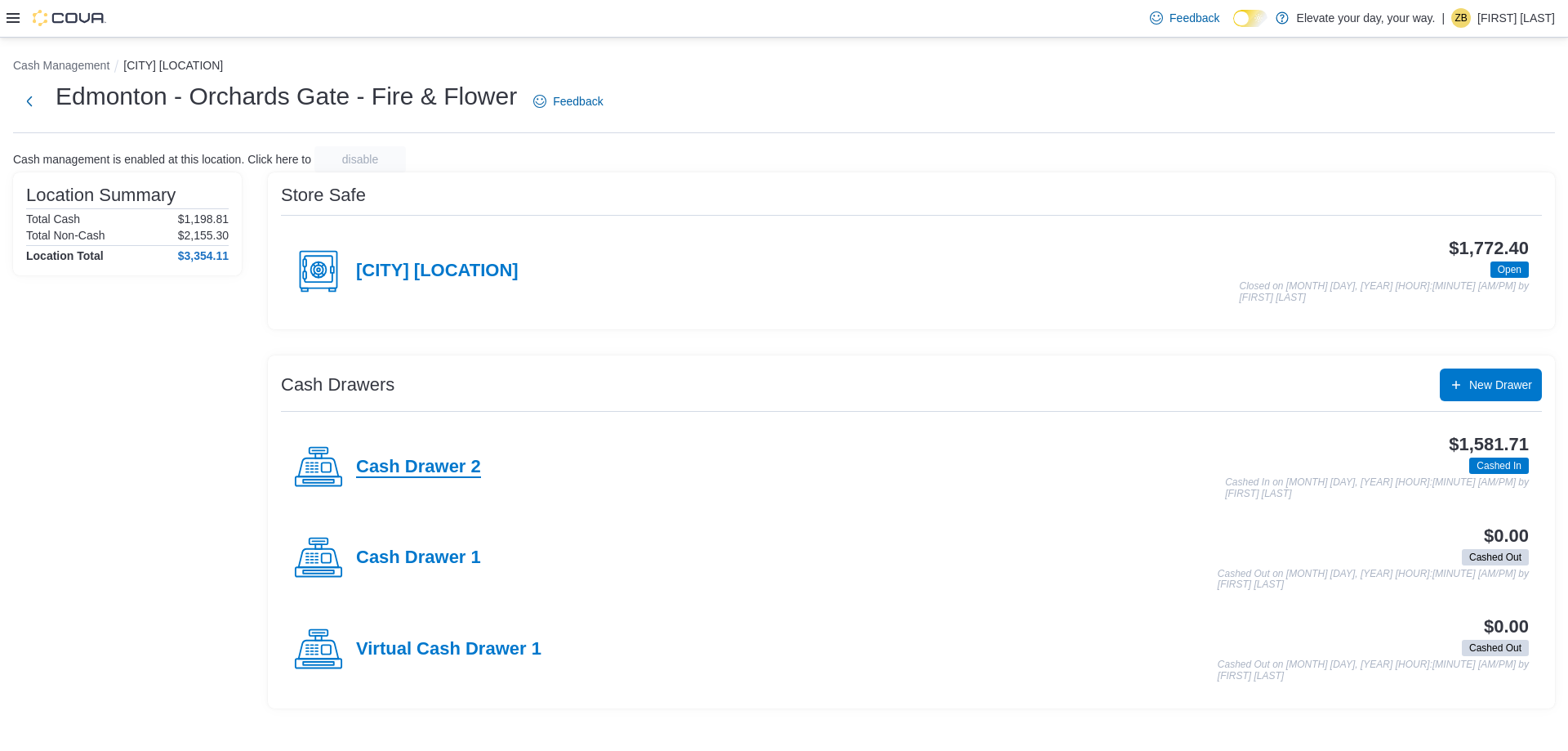 click on "Cash Drawer 2" at bounding box center (418, 467) 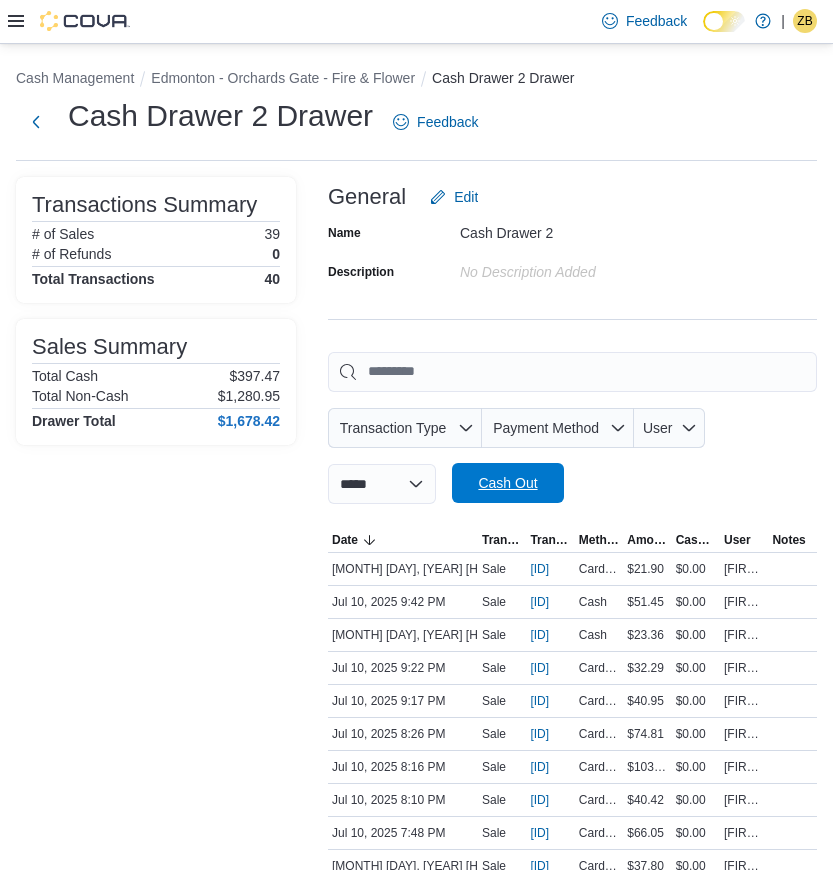 click on "Cash Out" at bounding box center [507, 483] 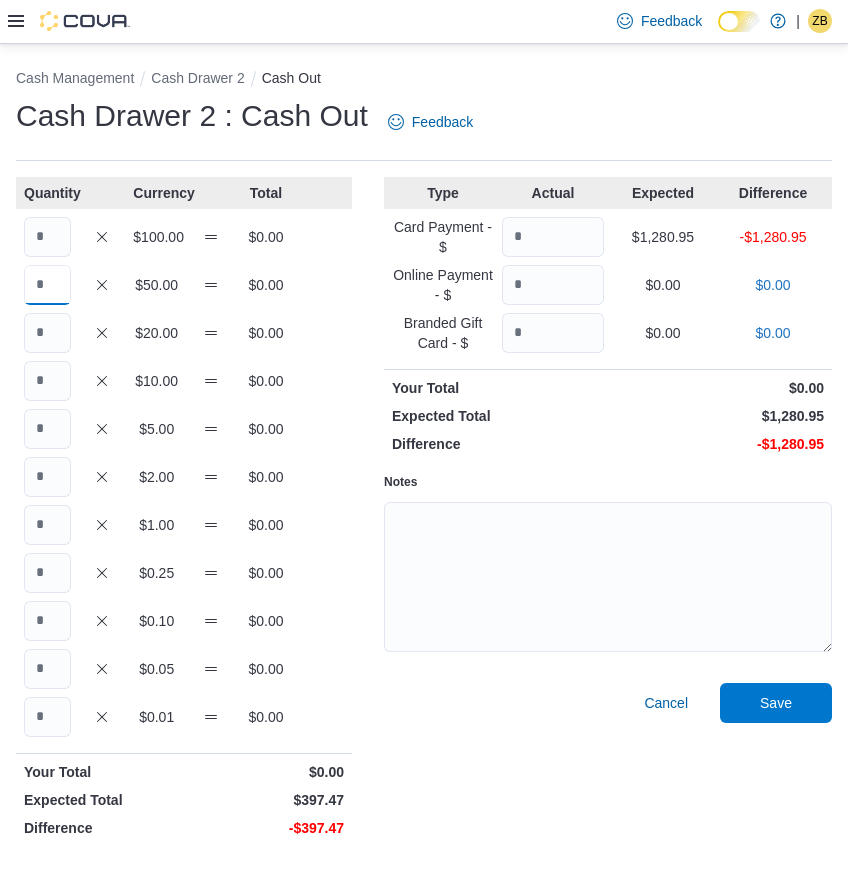 click at bounding box center [47, 285] 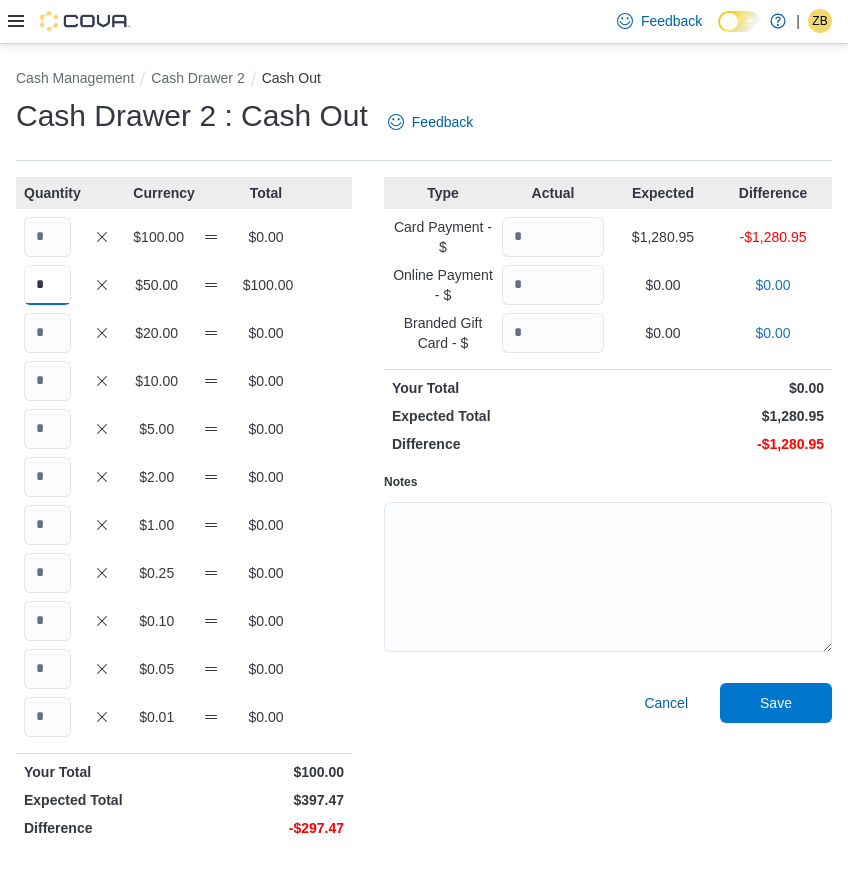 type on "*" 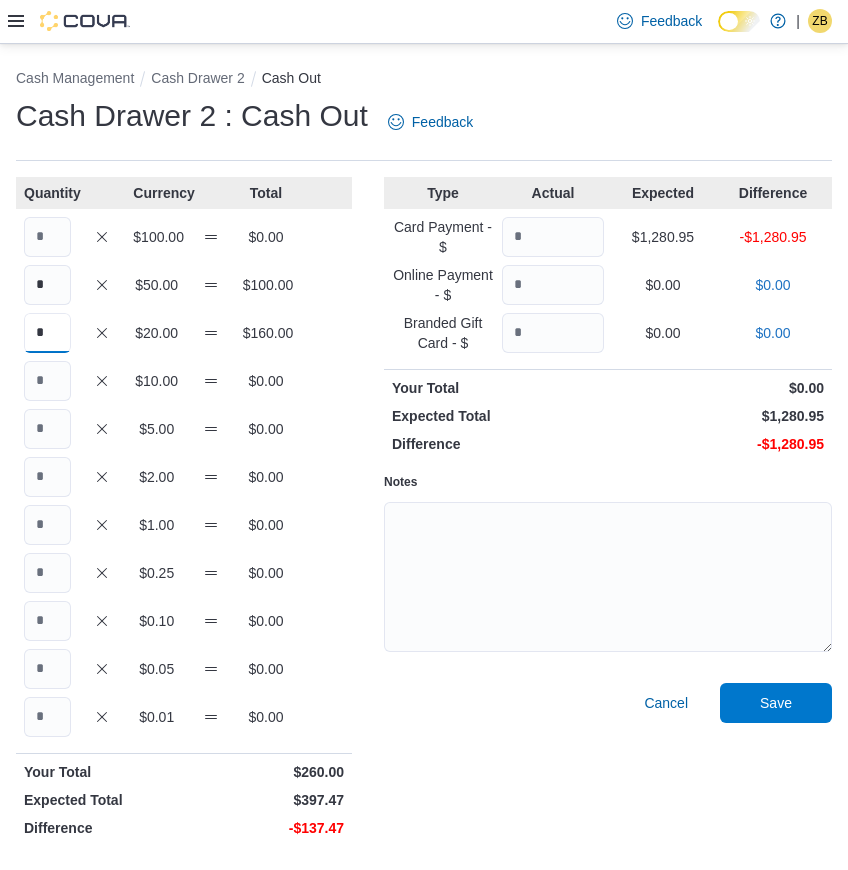 type on "*" 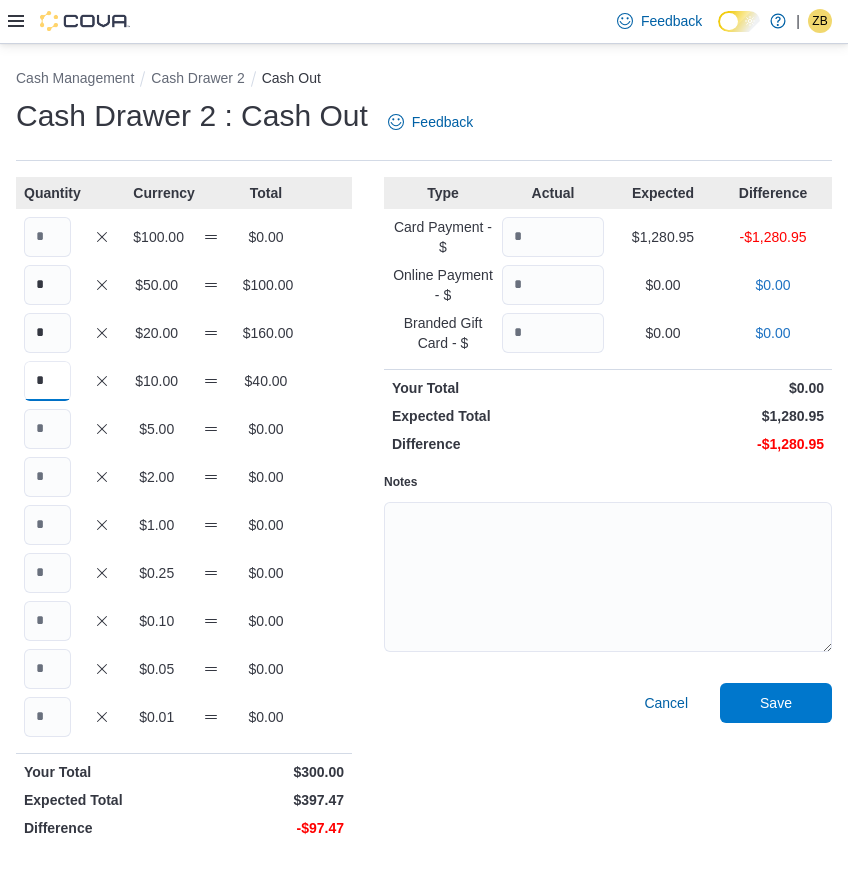 type on "*" 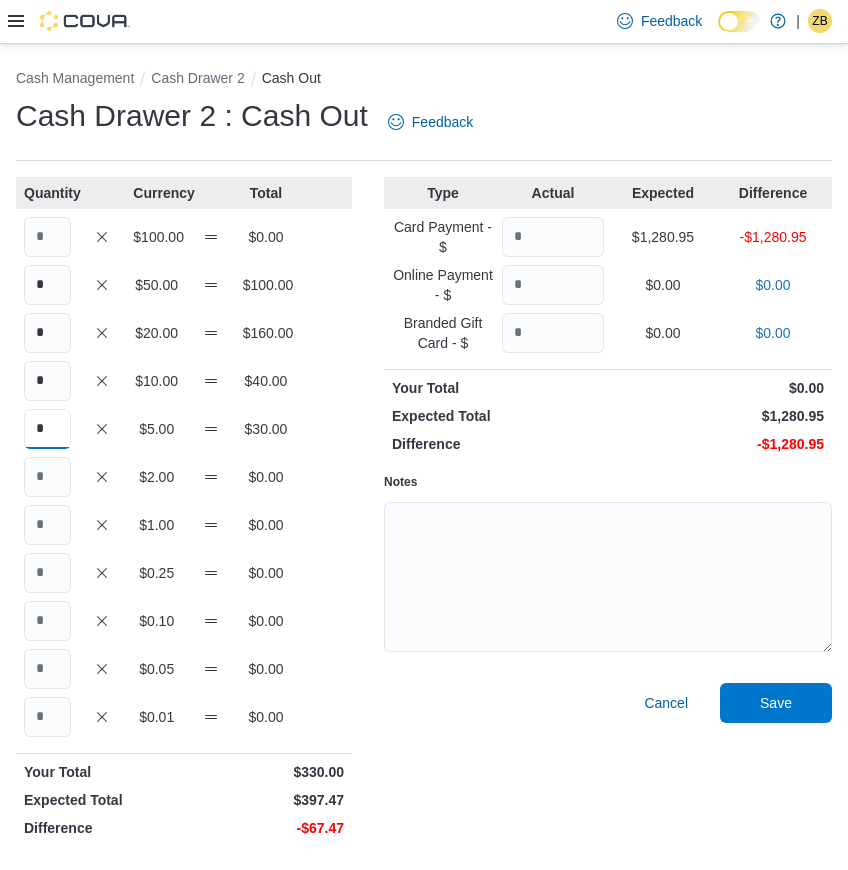 type on "*" 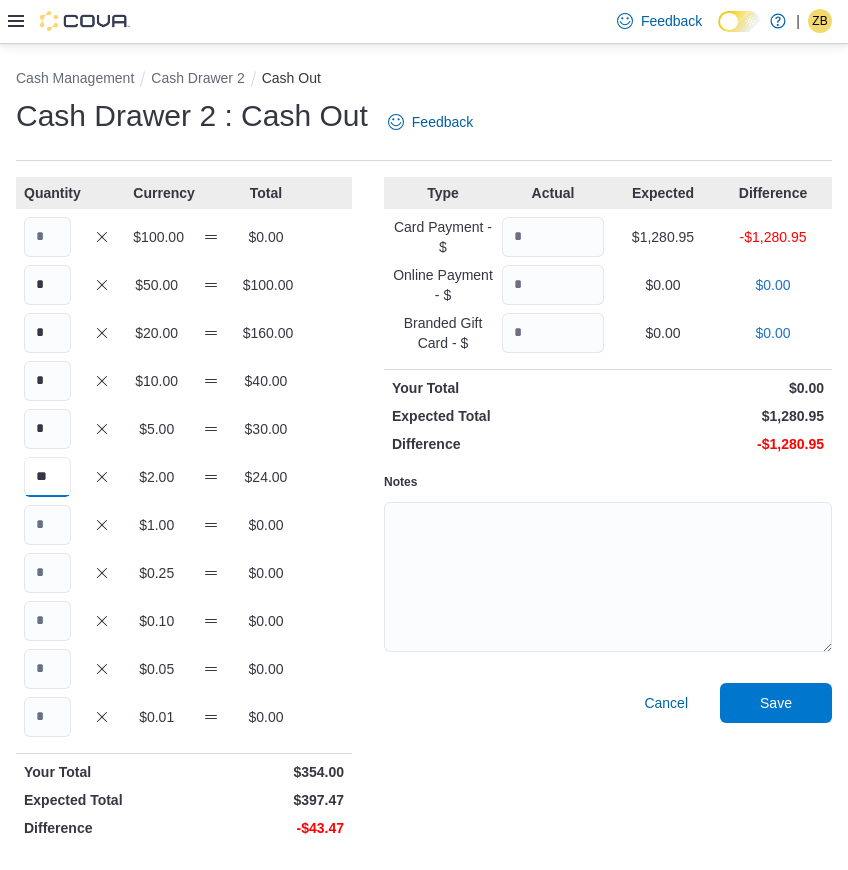 type on "**" 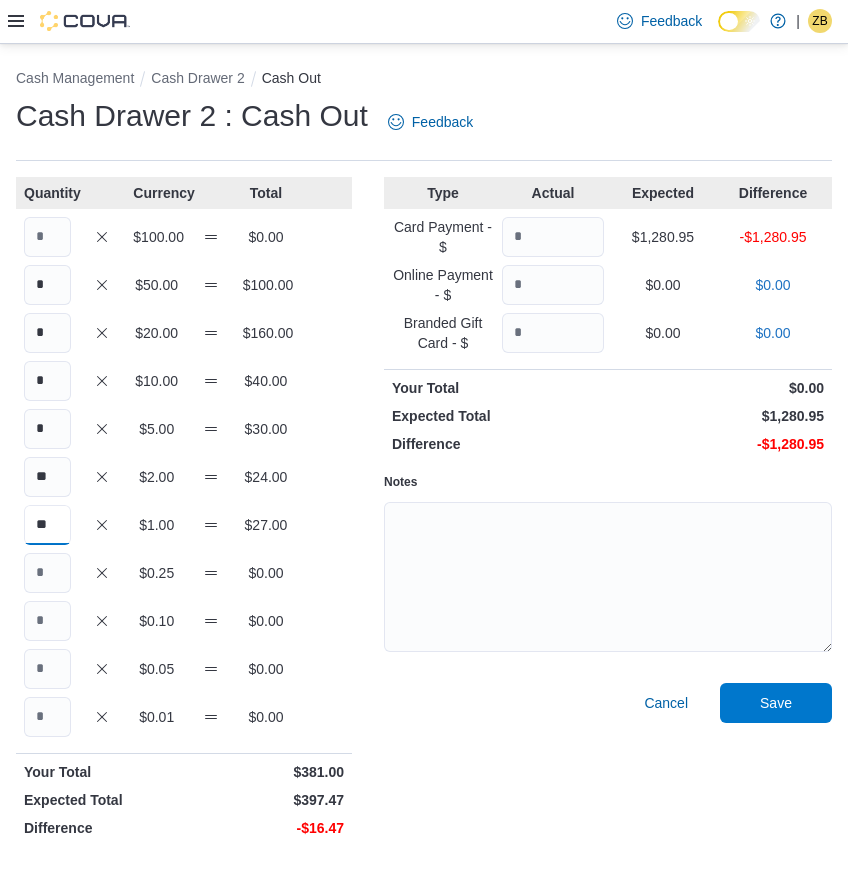 type on "**" 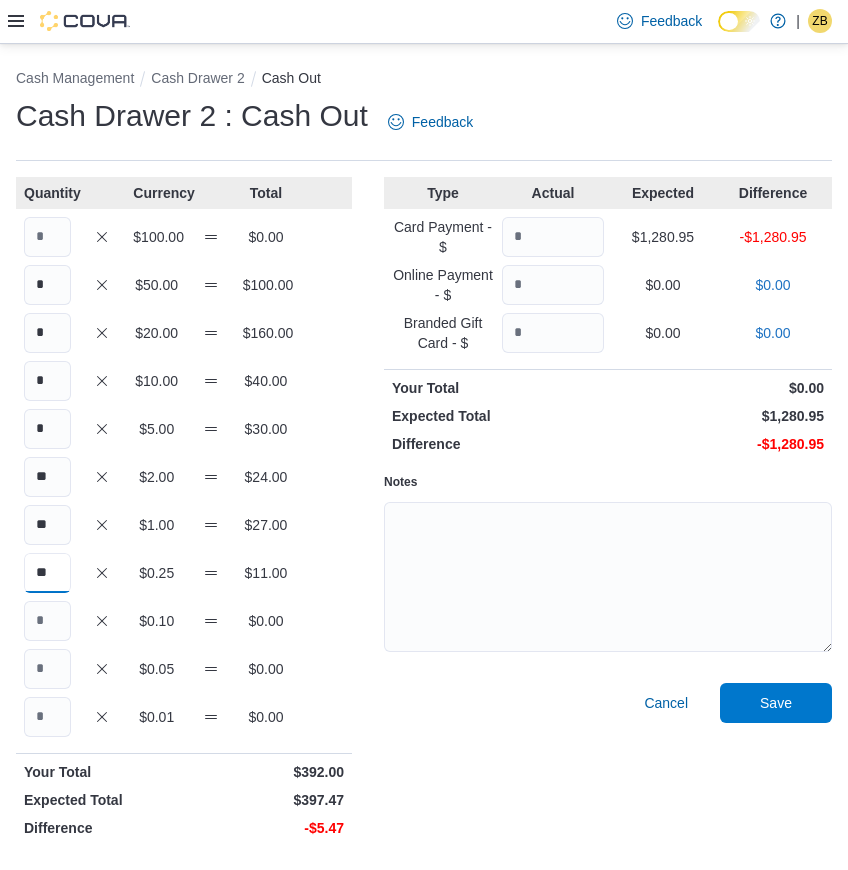 type on "**" 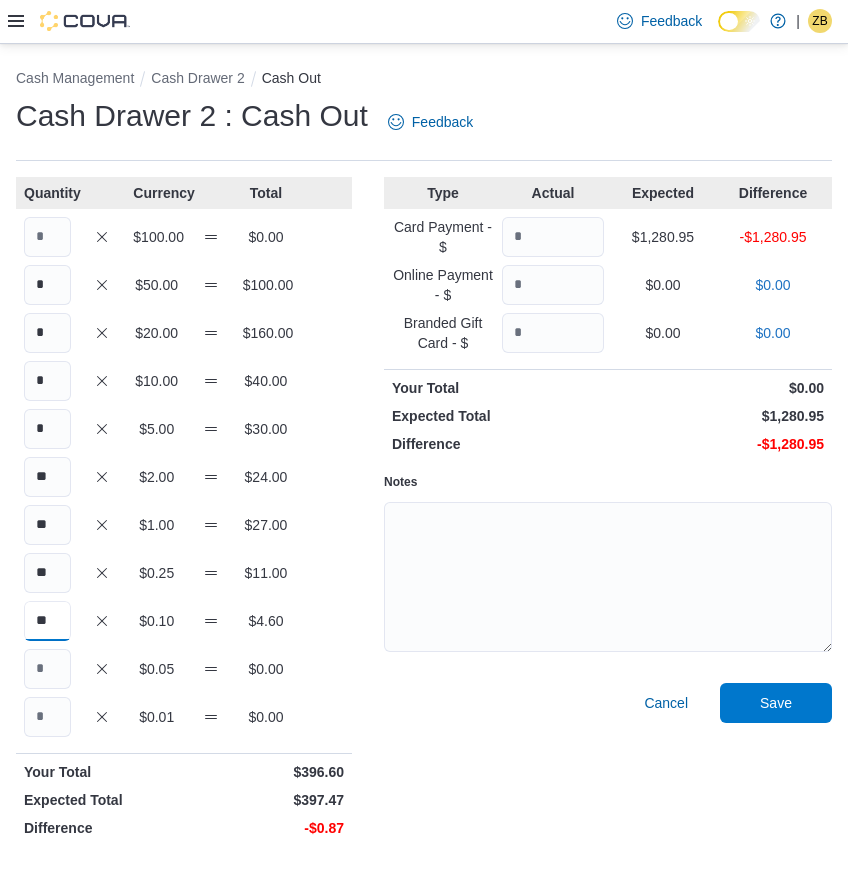 type on "**" 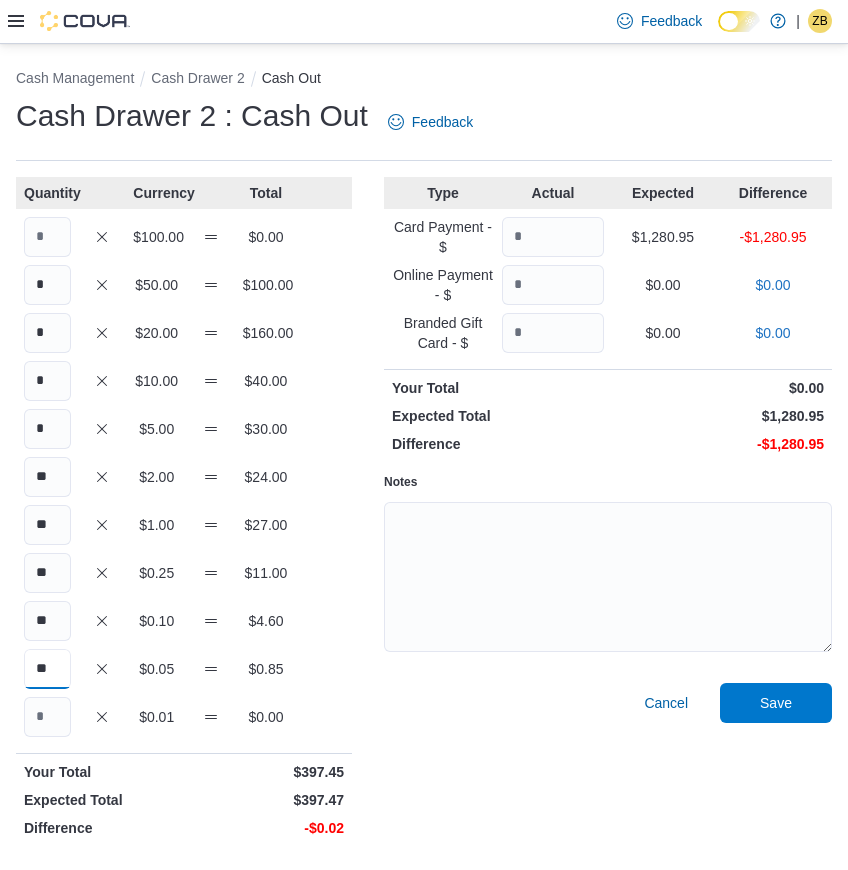 type on "**" 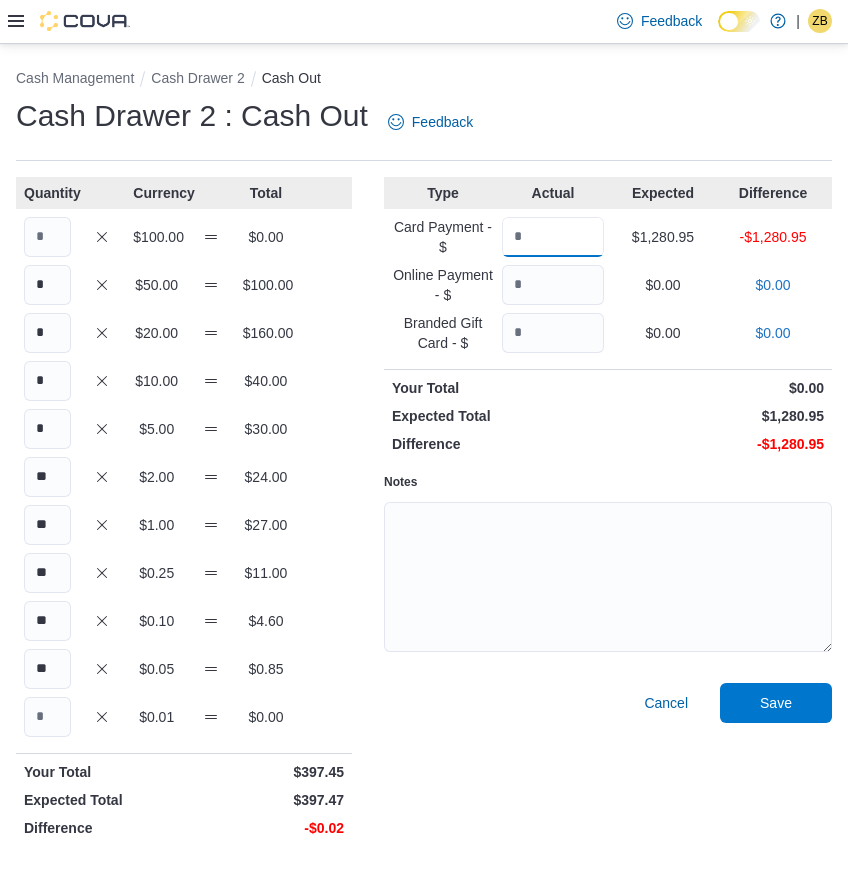 click at bounding box center [553, 237] 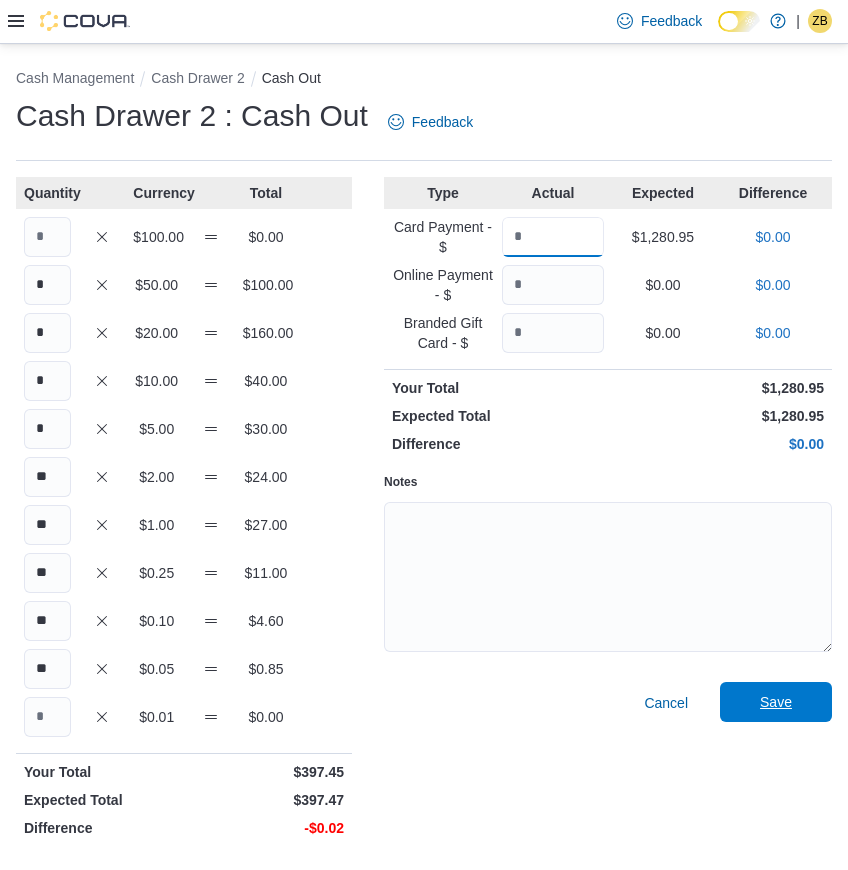 type on "*******" 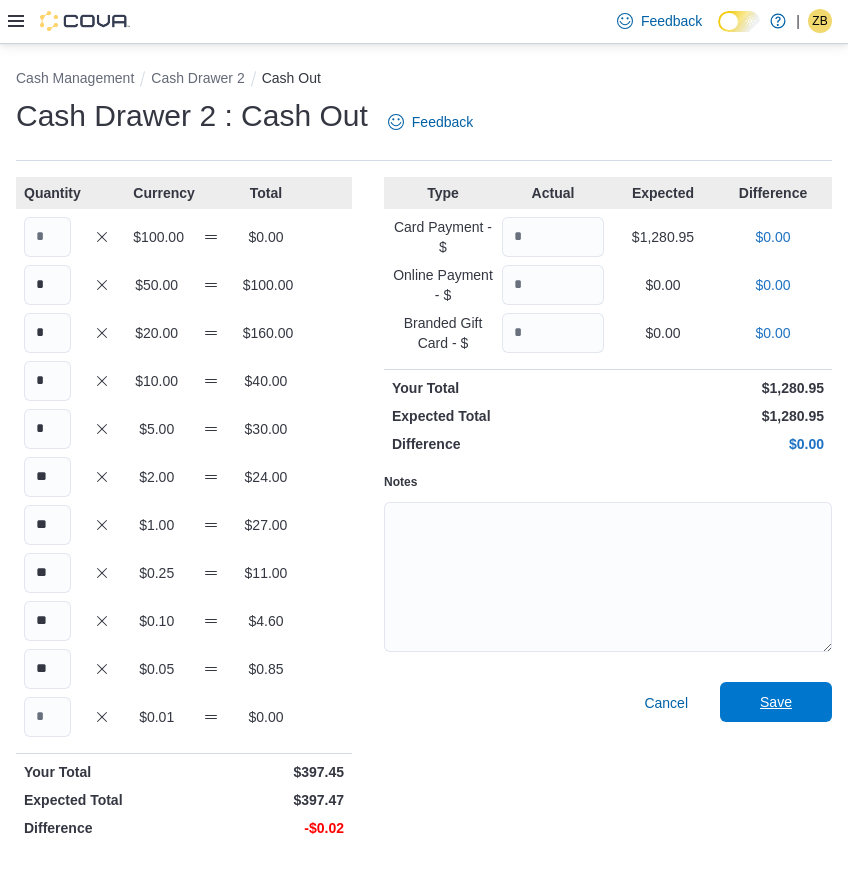 click on "Save" at bounding box center [776, 702] 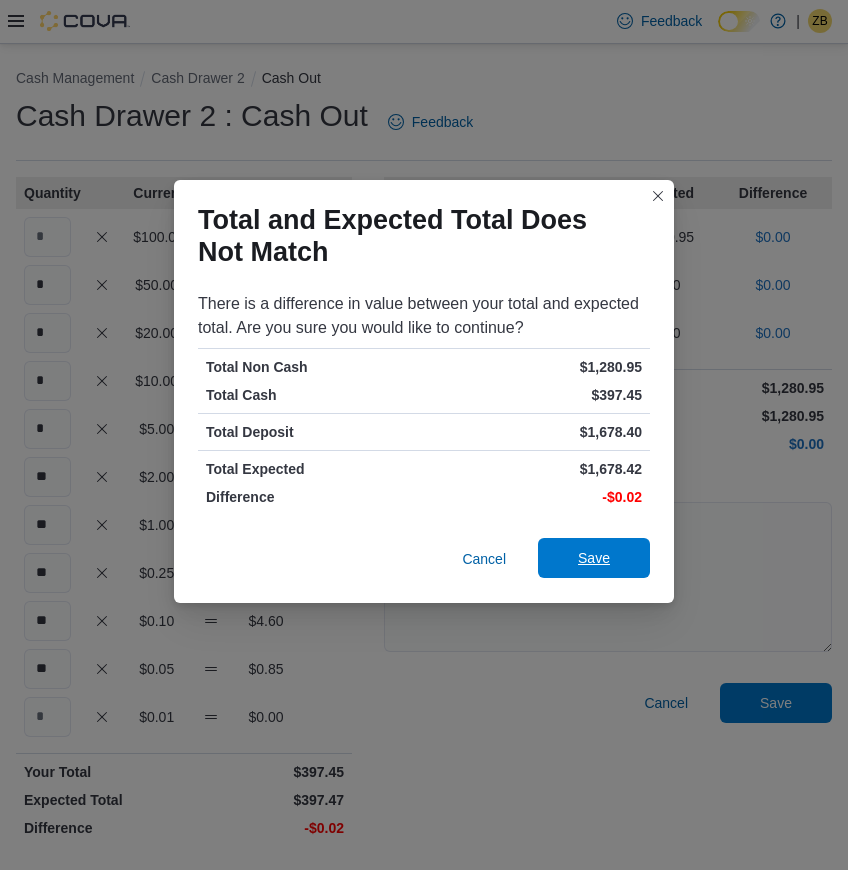 click on "Cancel Save" at bounding box center (424, 563) 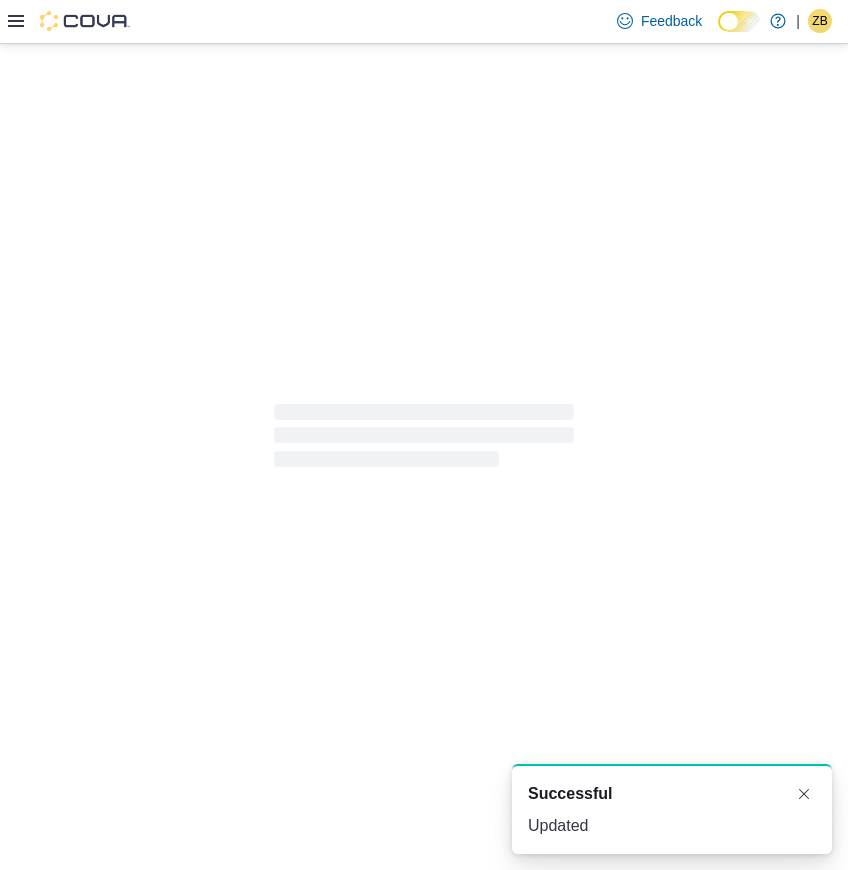 scroll, scrollTop: 0, scrollLeft: 0, axis: both 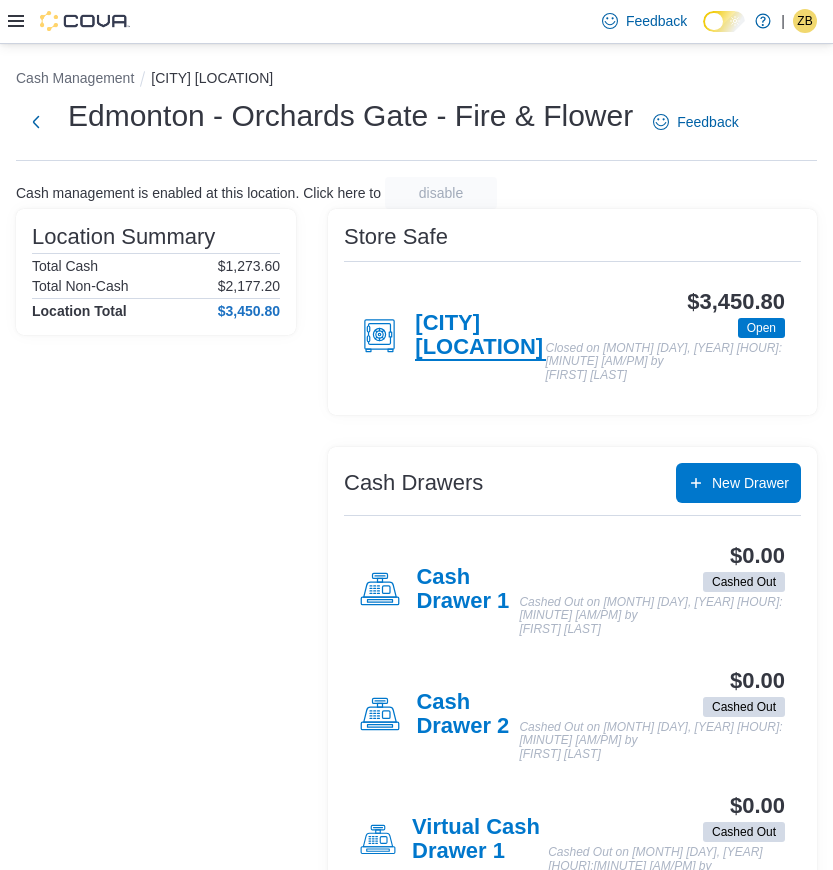 click on "[CITY] [LOCATION]" at bounding box center [480, 336] 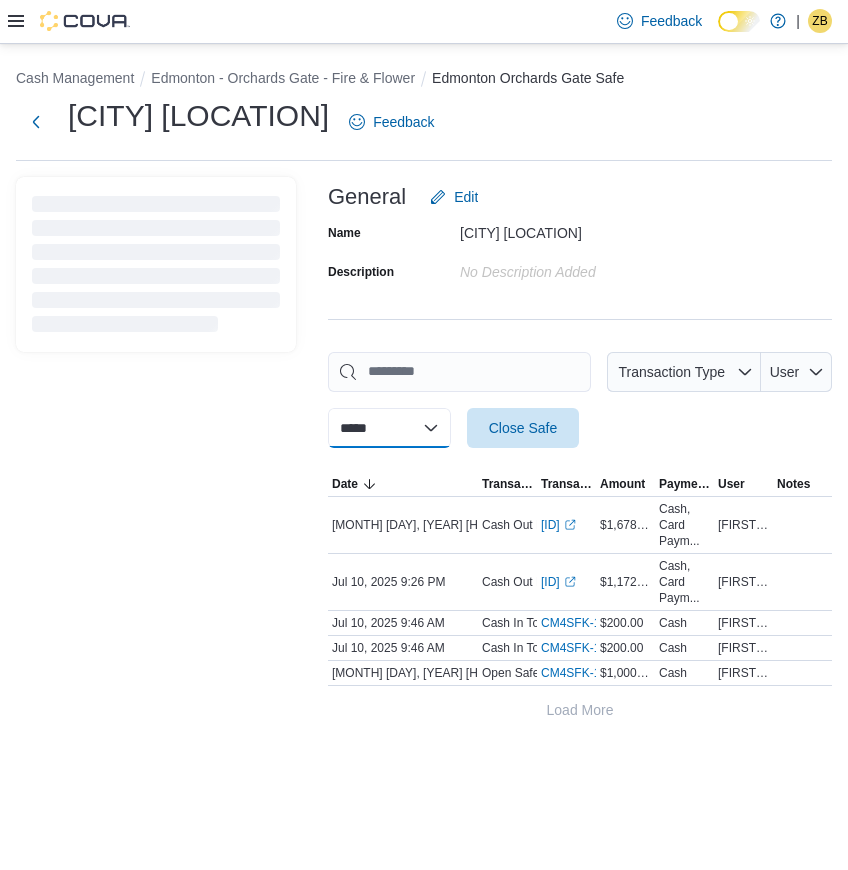click on "**********" at bounding box center (389, 428) 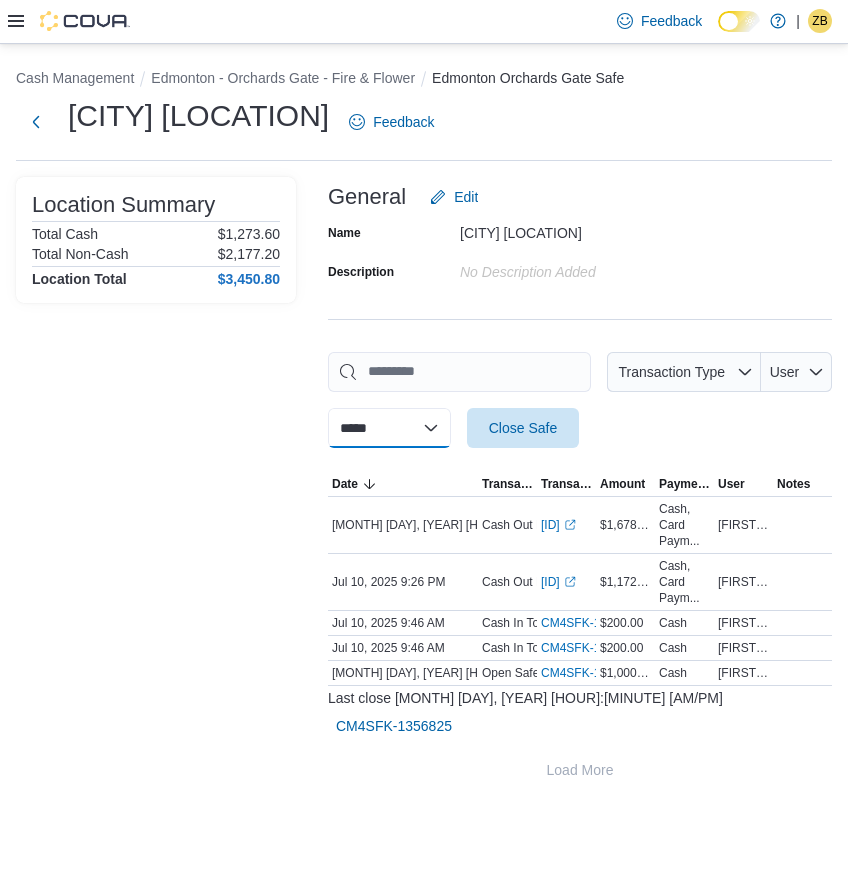 select on "**********" 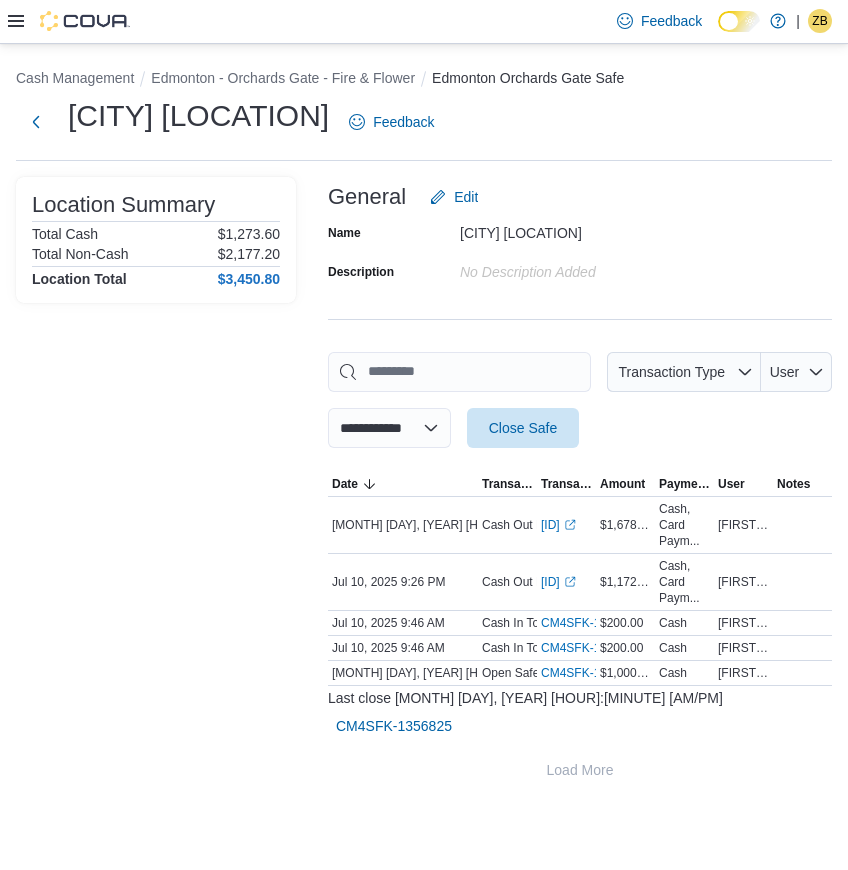 click on "**********" at bounding box center (389, 428) 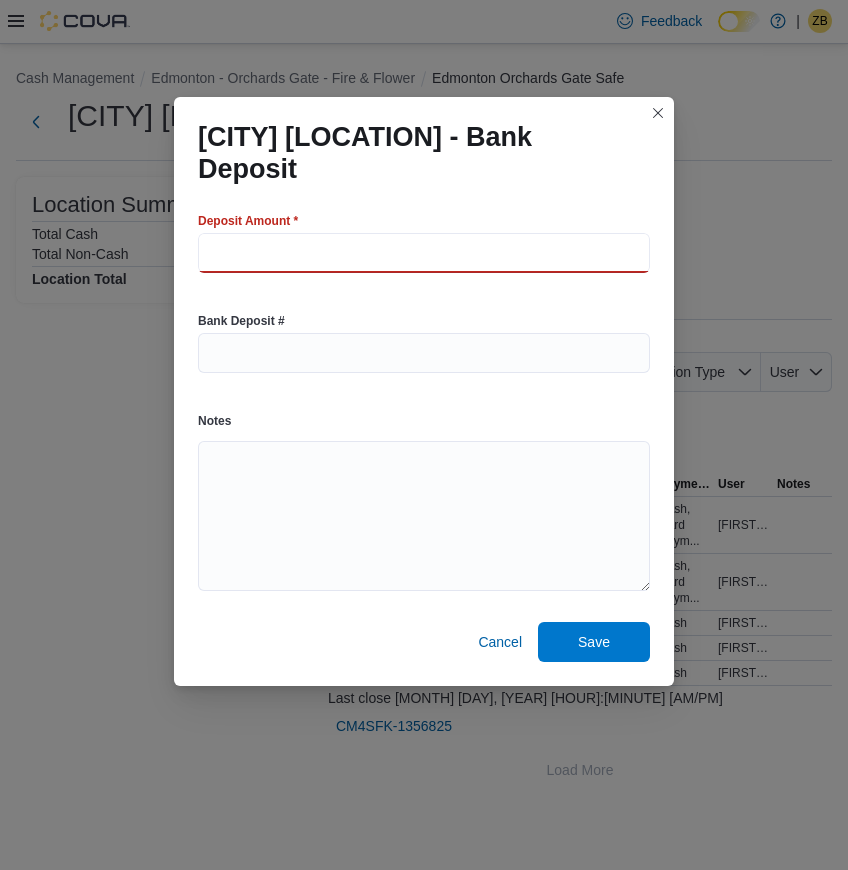 click at bounding box center [424, 253] 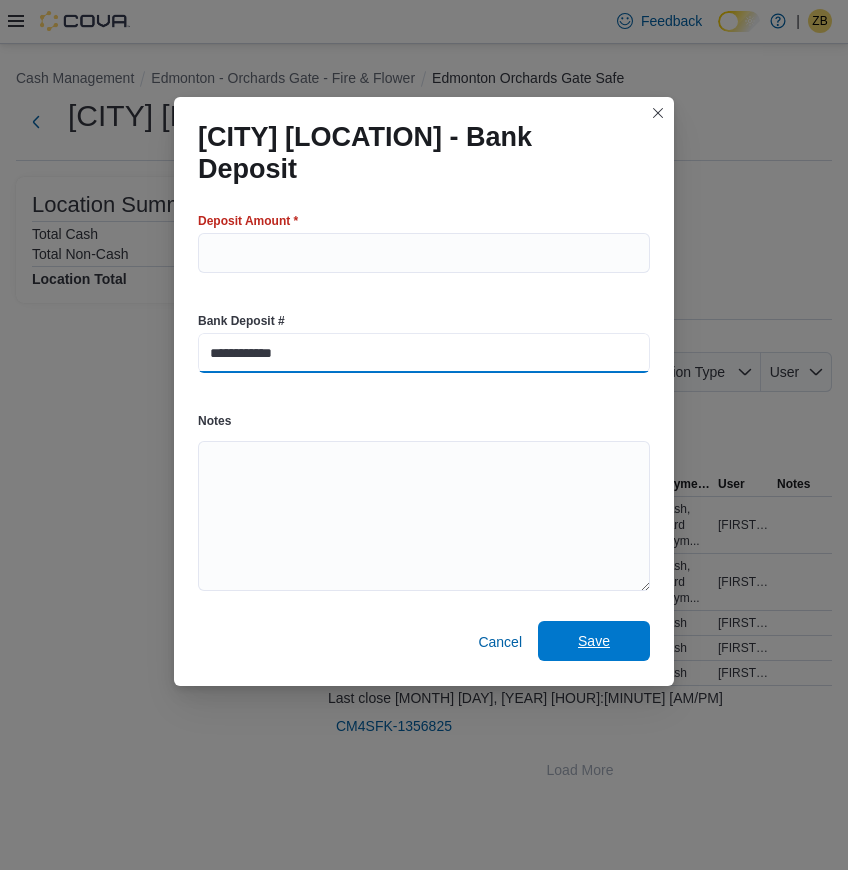 type on "**********" 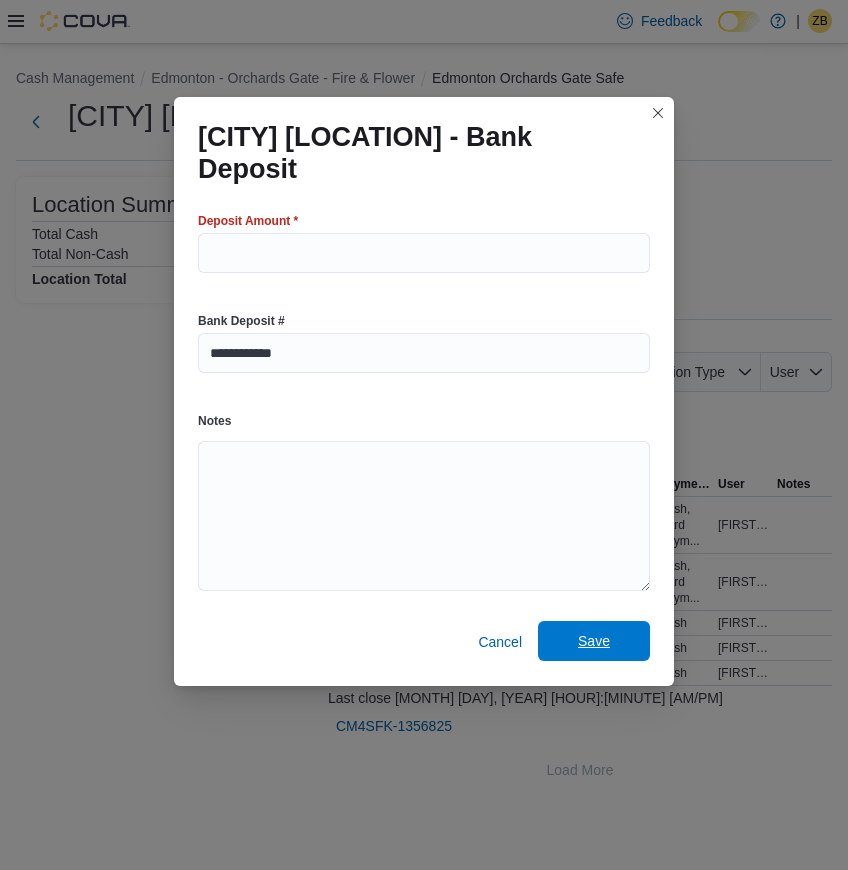 click on "Save" at bounding box center [594, 641] 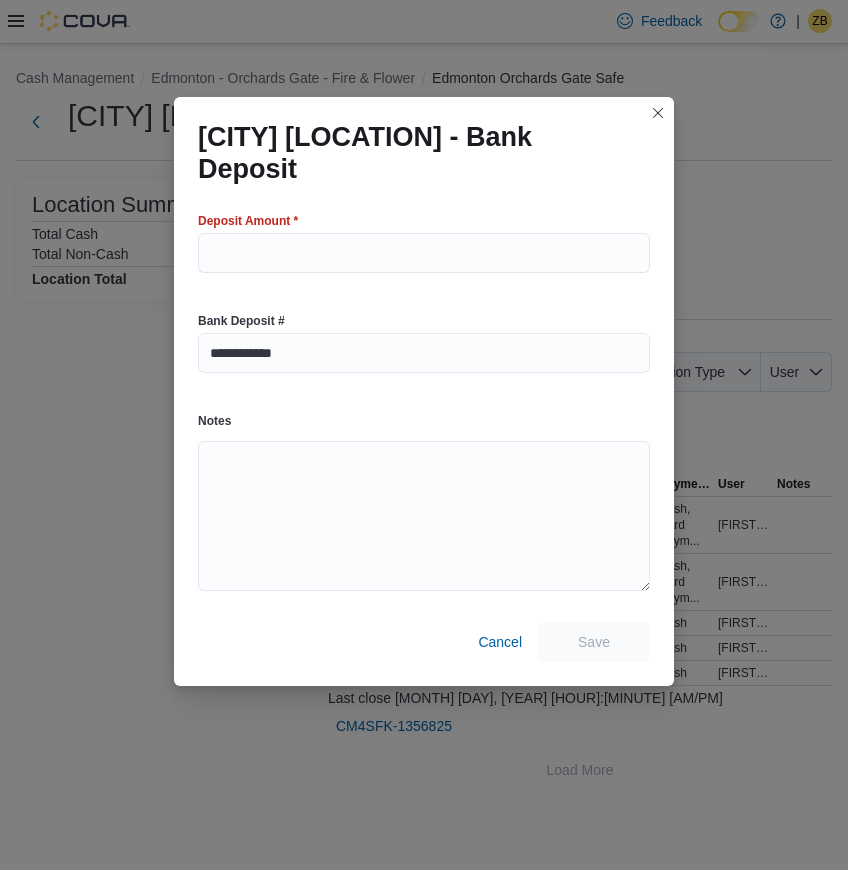 scroll, scrollTop: 0, scrollLeft: 0, axis: both 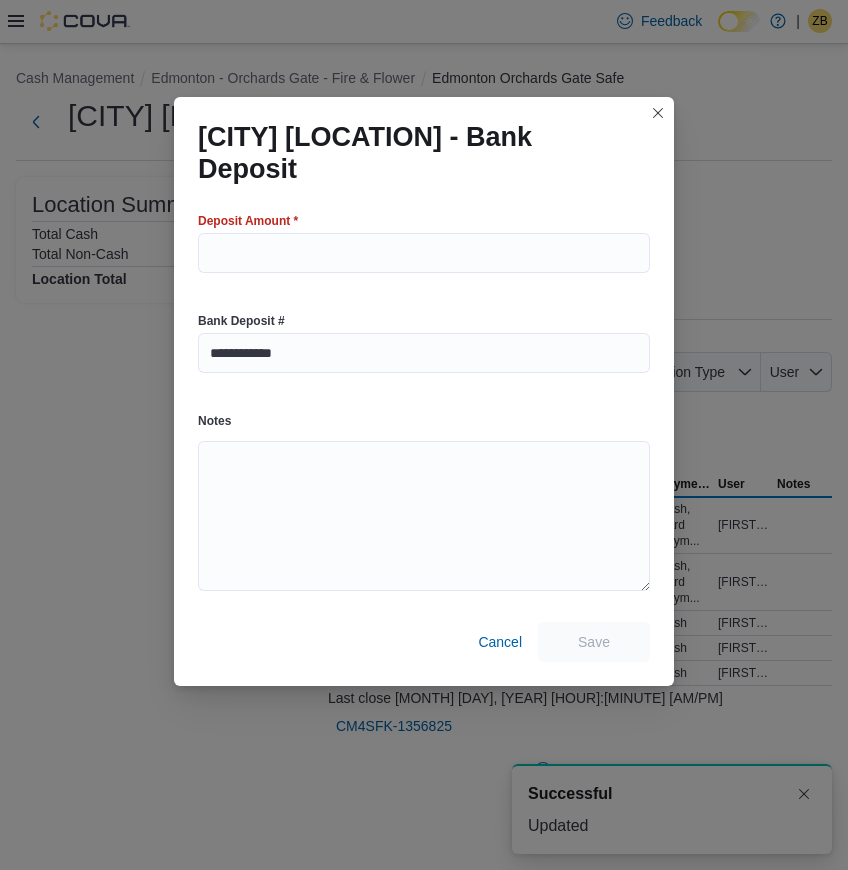select 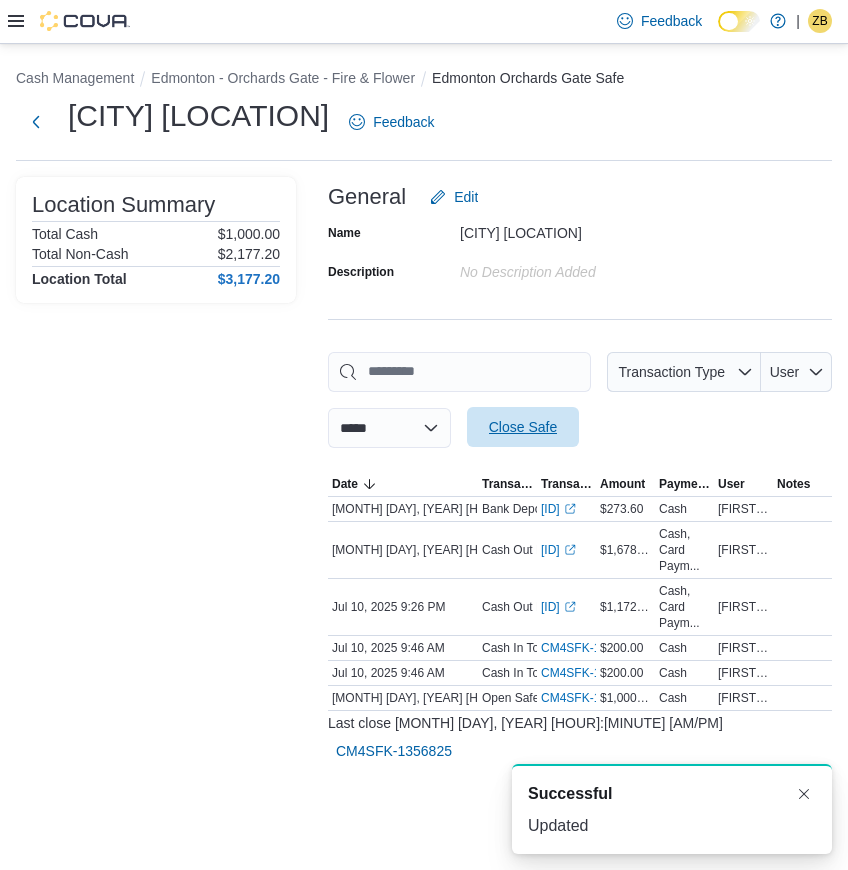 click on "Close Safe" at bounding box center (523, 427) 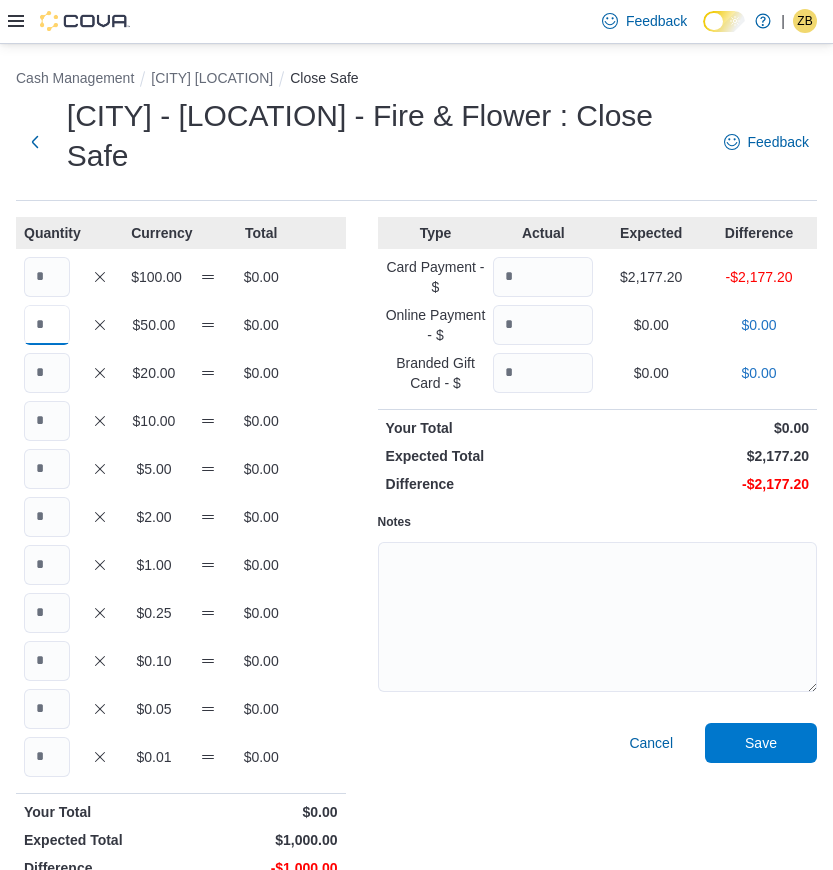 click at bounding box center [47, 325] 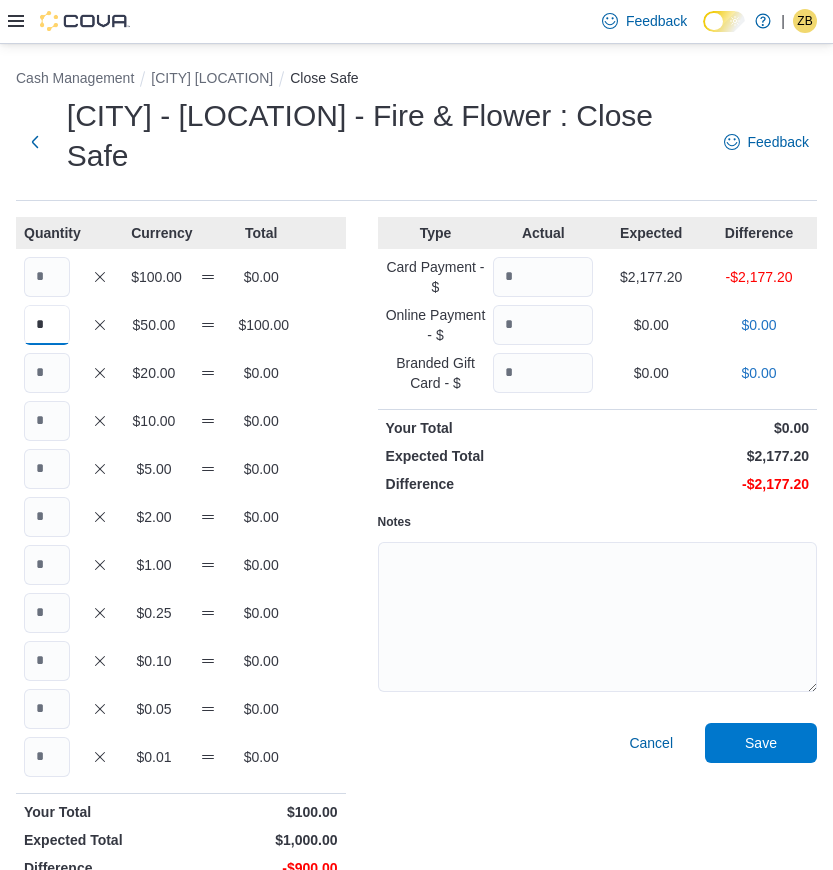 type on "*" 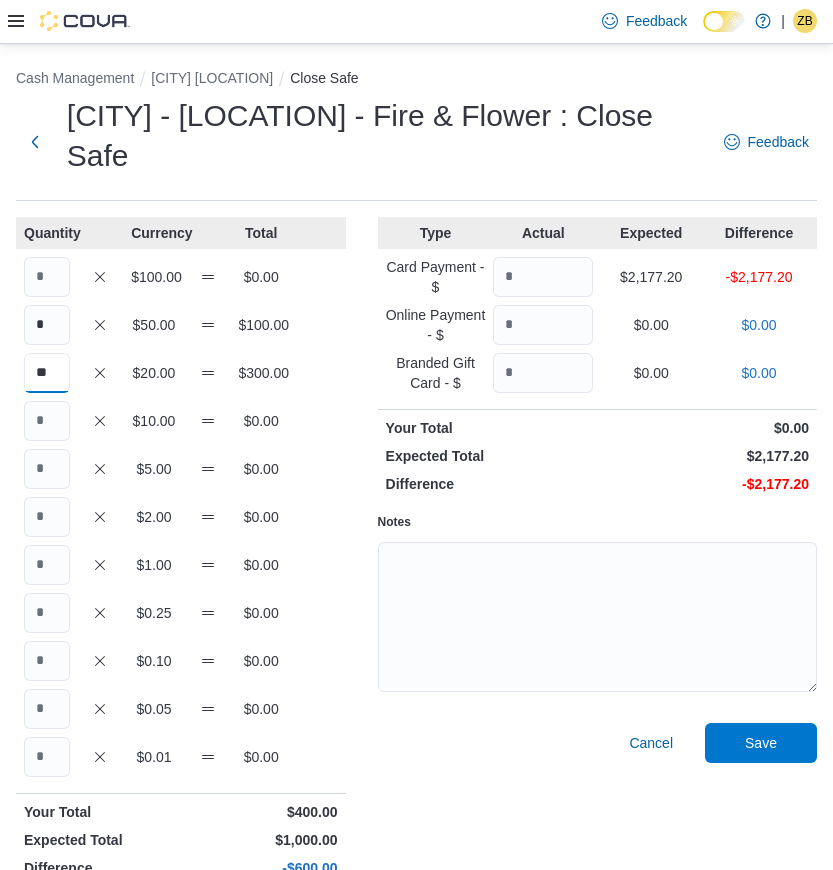 type on "**" 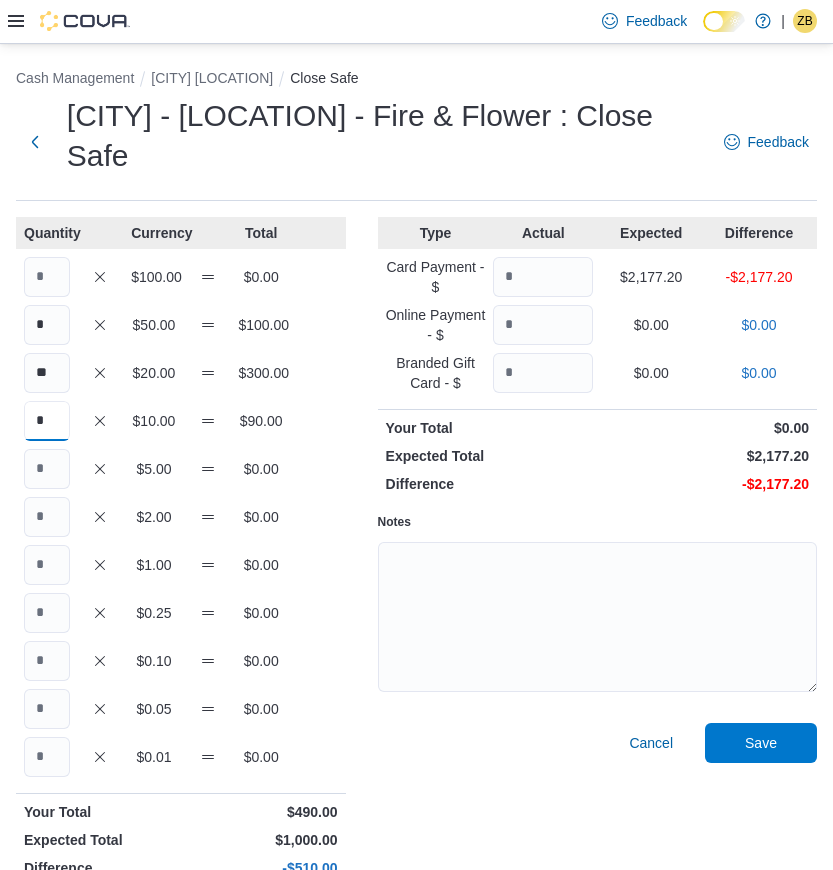 type on "*" 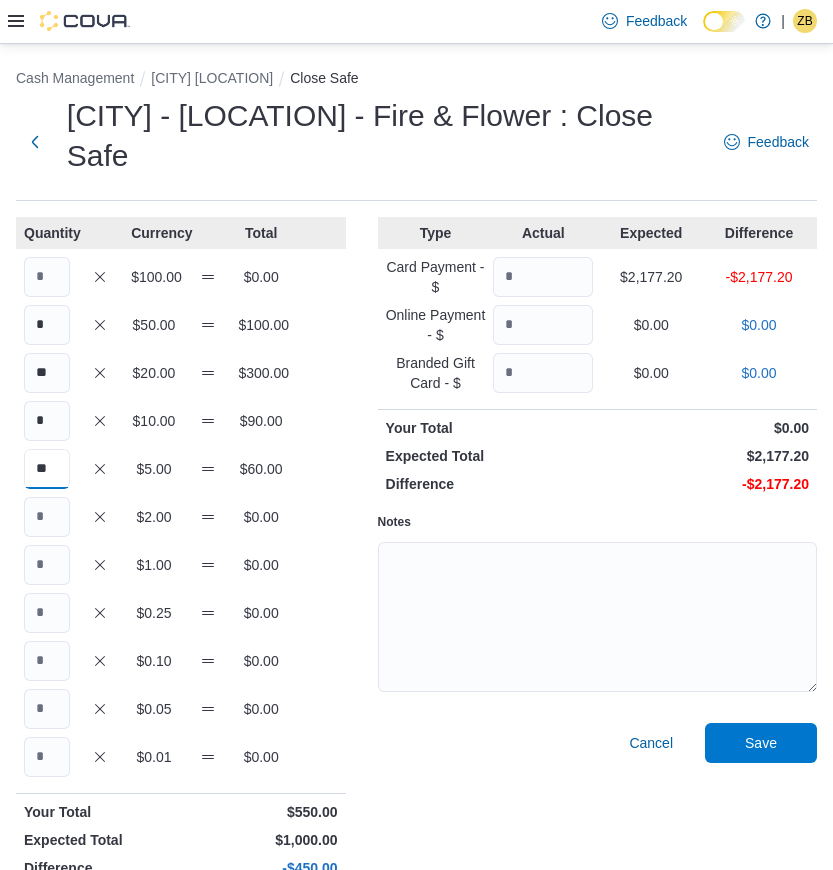 type on "**" 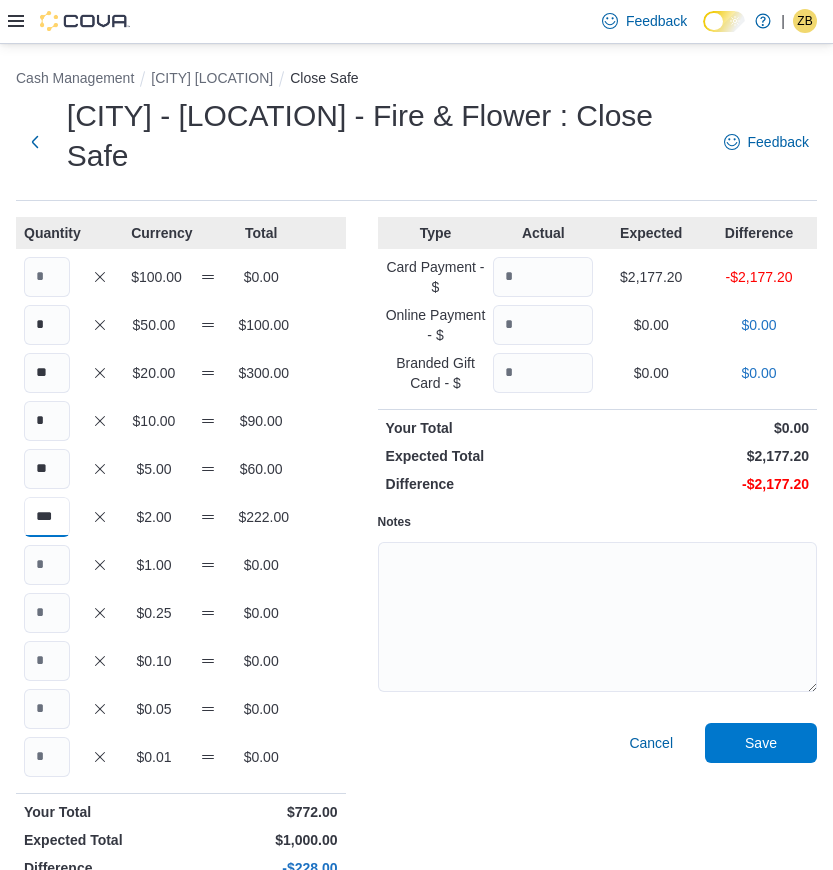 type on "***" 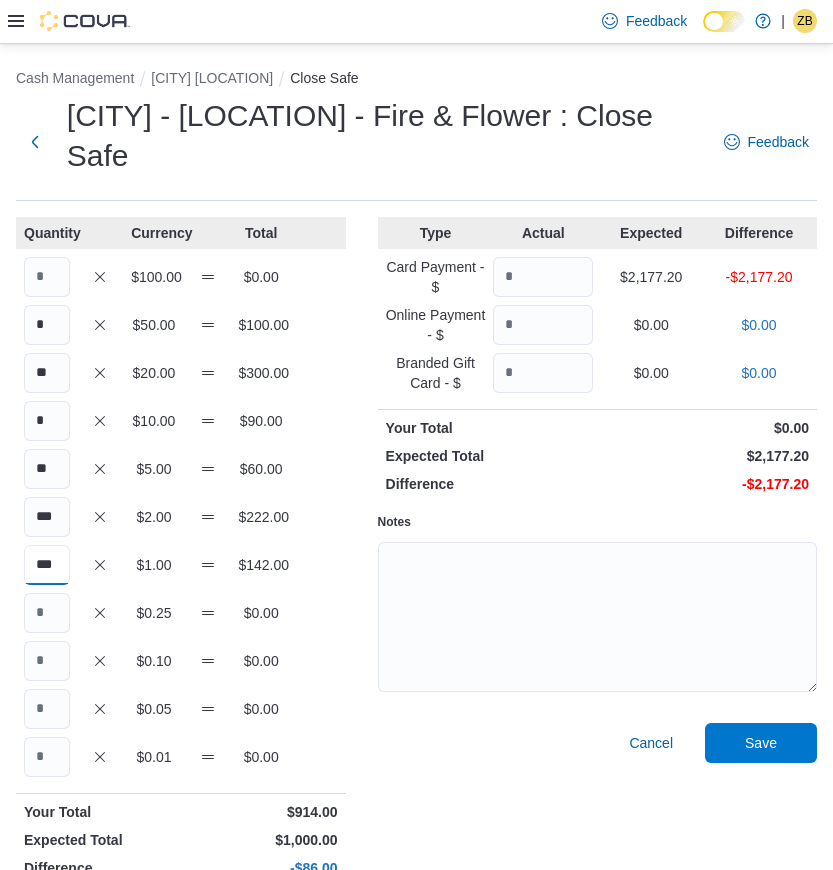 type on "***" 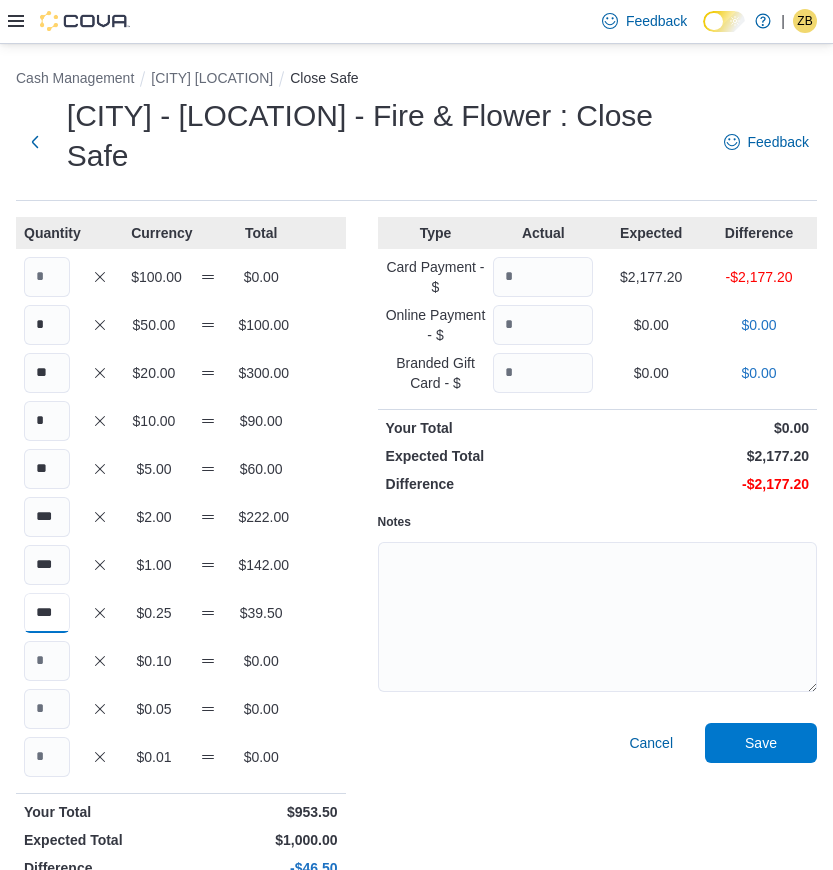 type on "***" 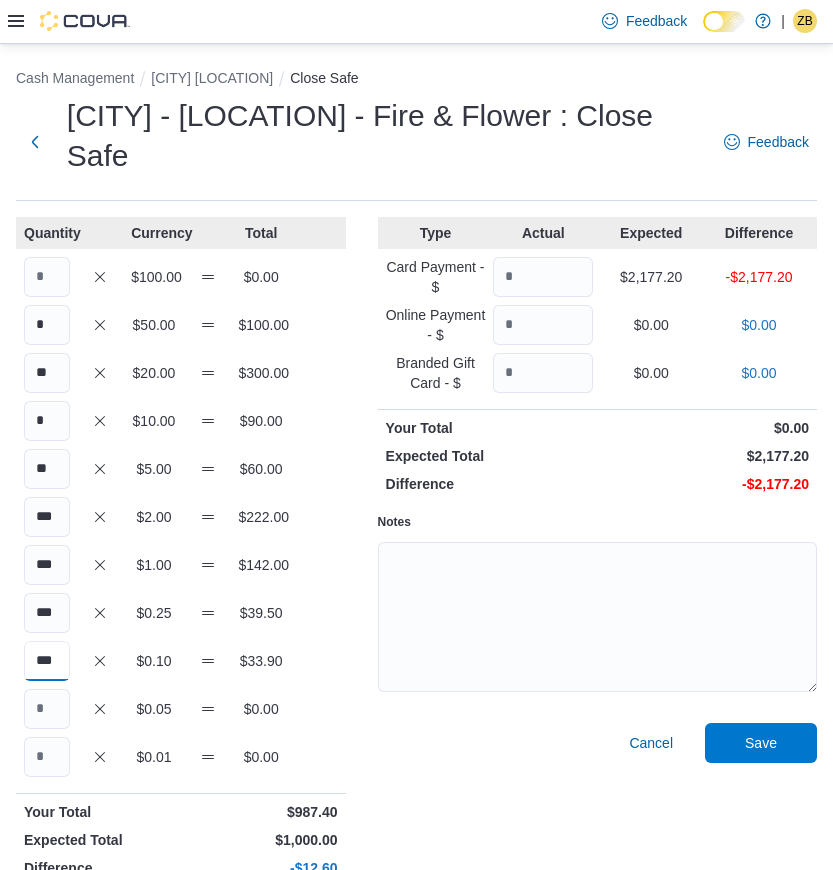type on "***" 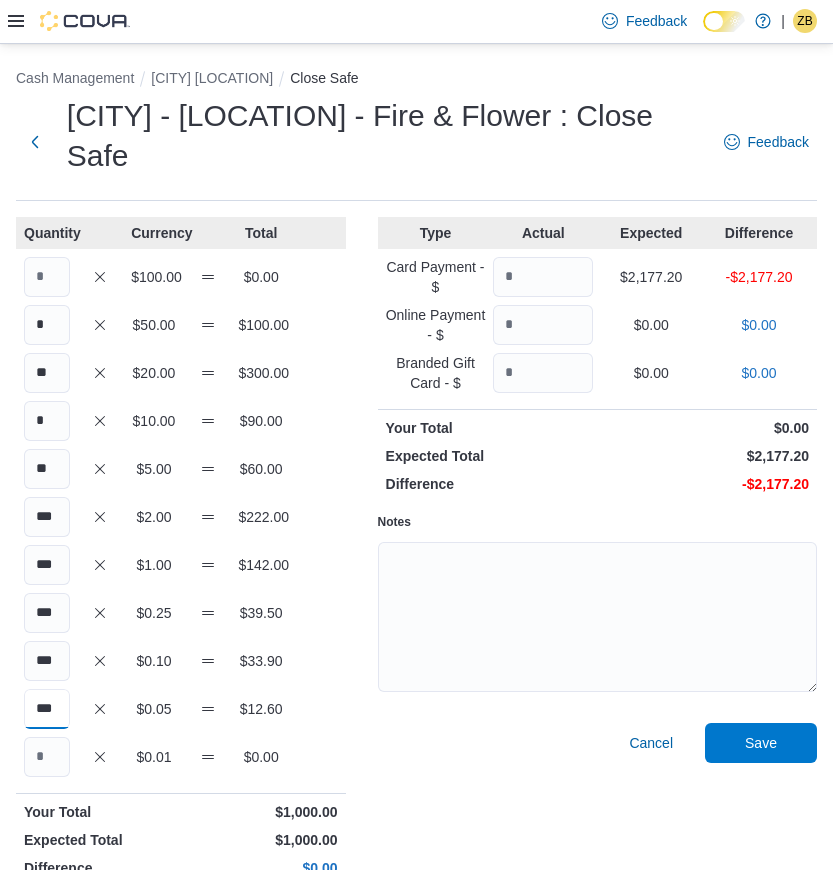type on "***" 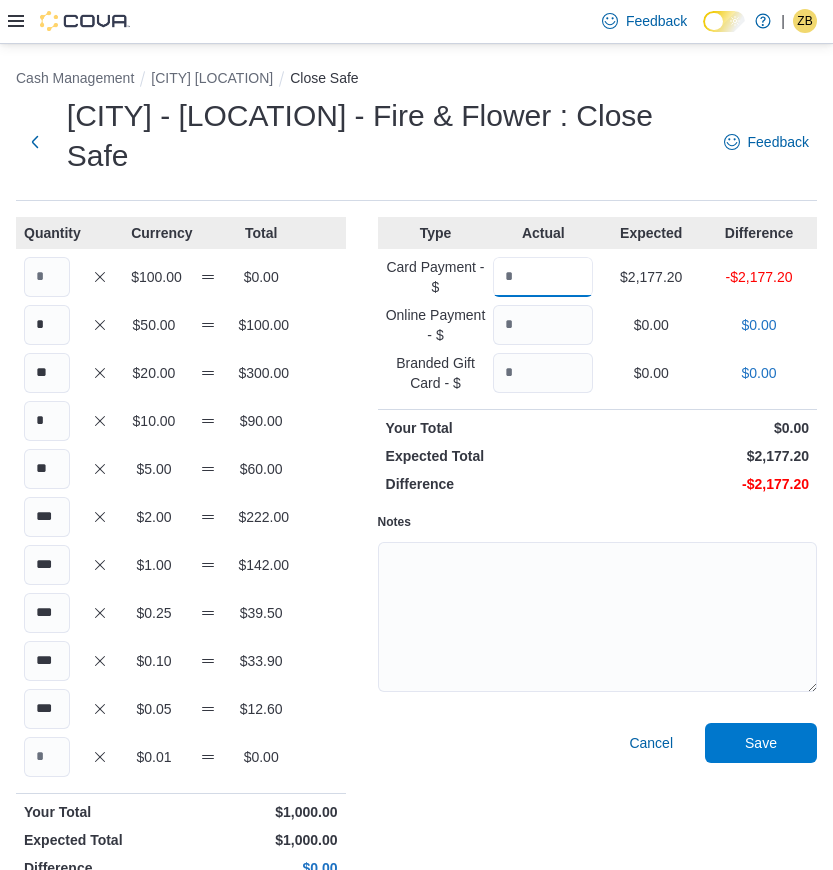 click at bounding box center [543, 277] 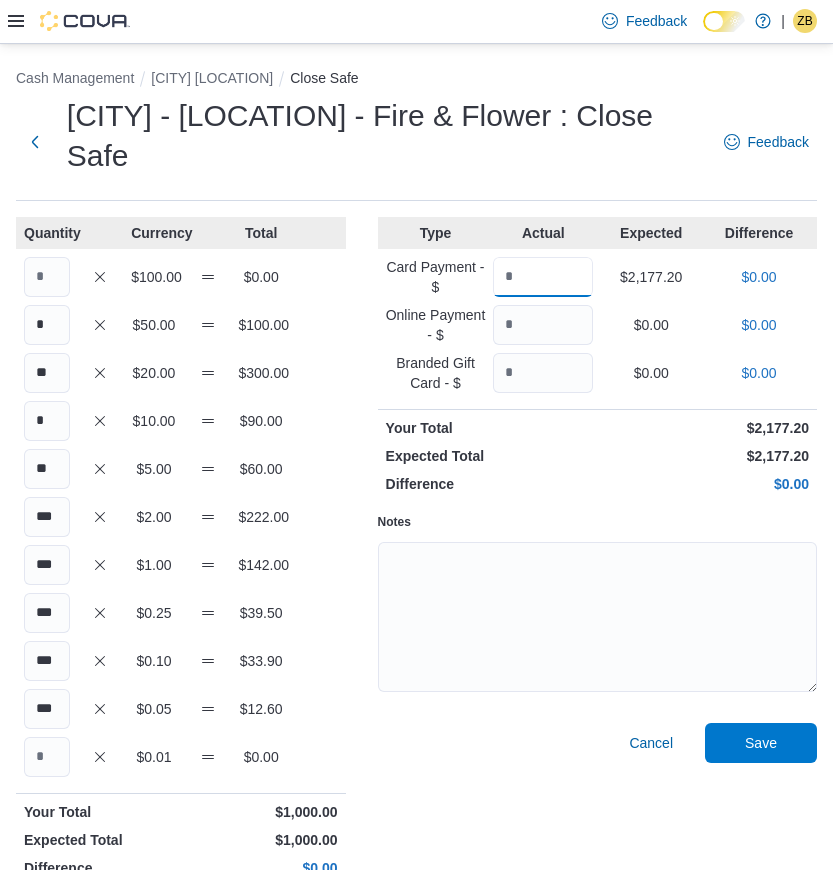 type on "*******" 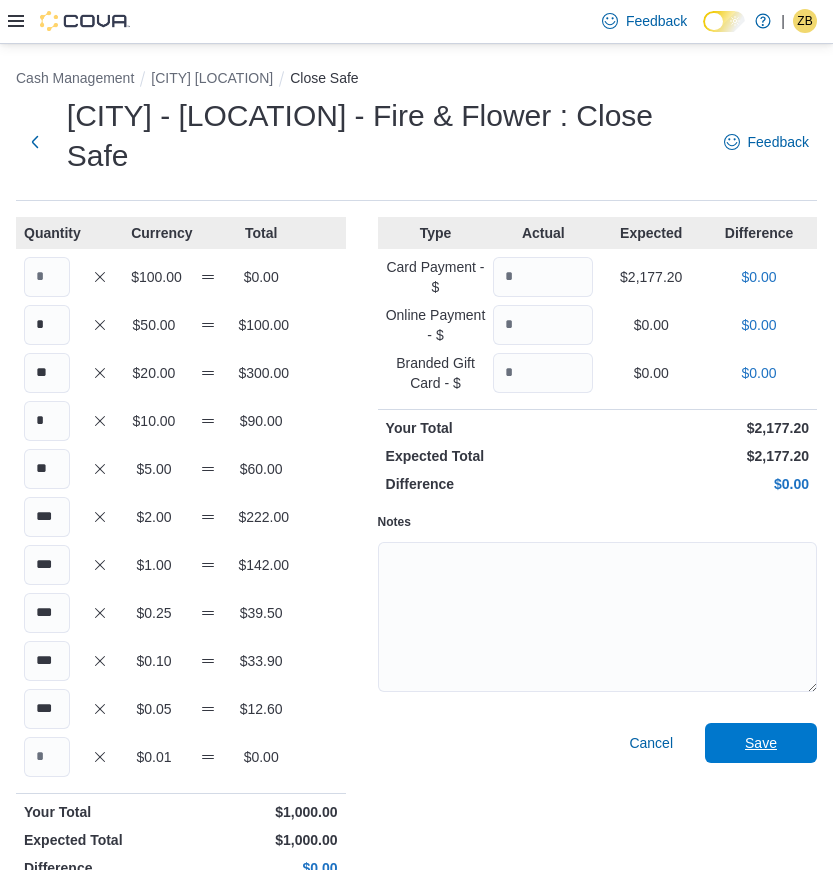 click on "Save" at bounding box center [761, 743] 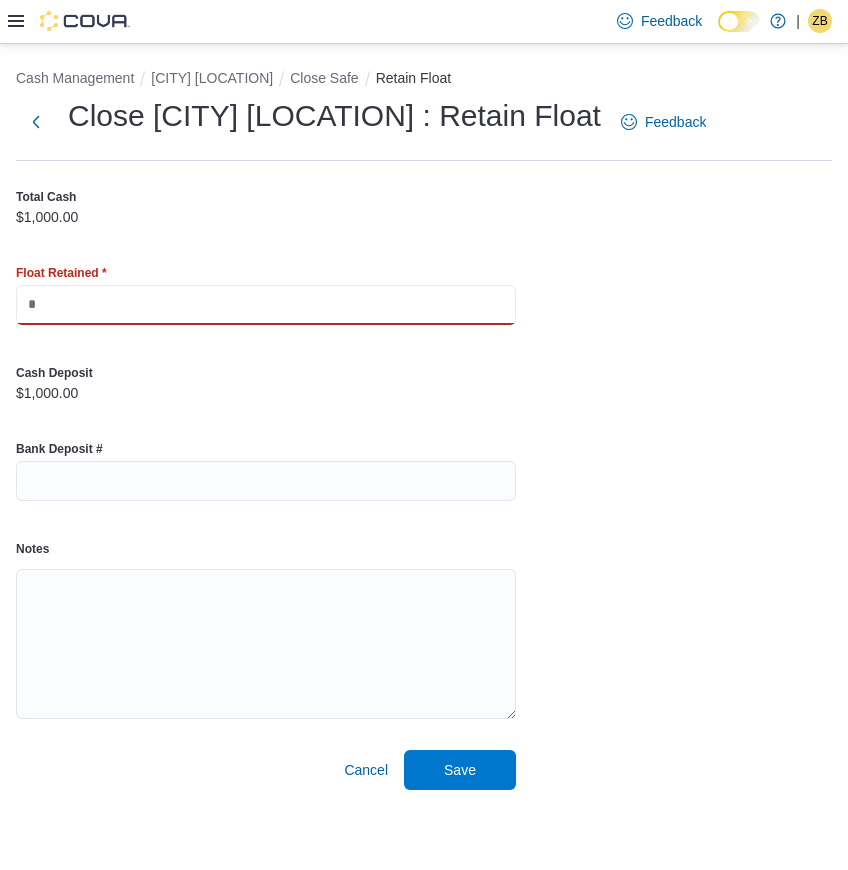 click at bounding box center (266, 305) 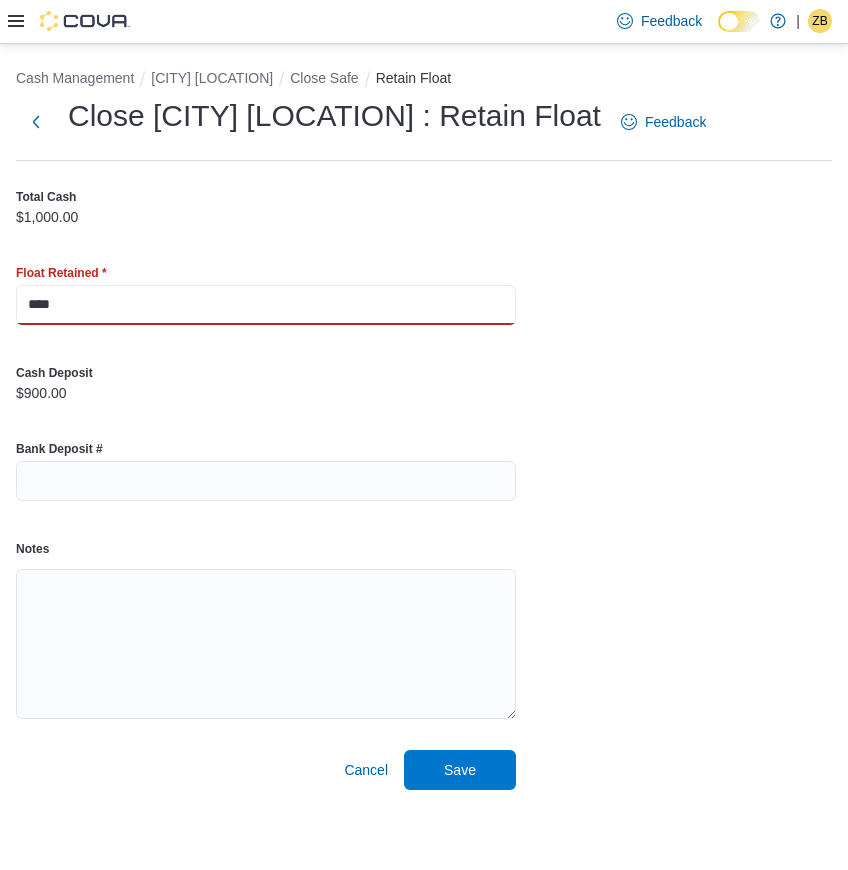 type on "****" 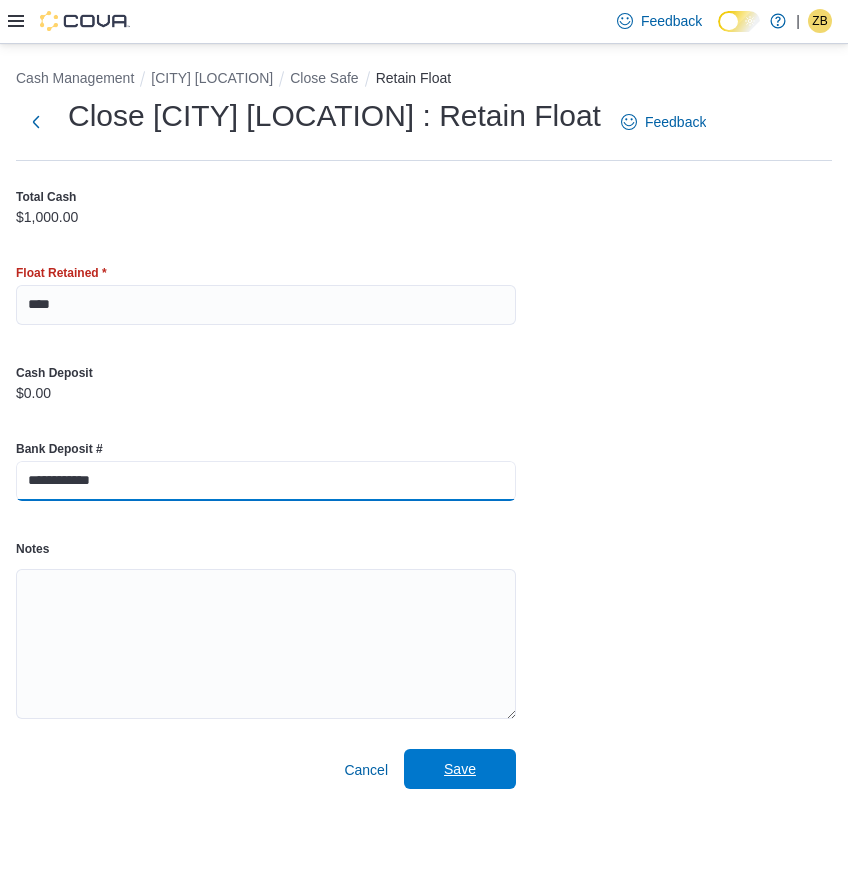 type on "**********" 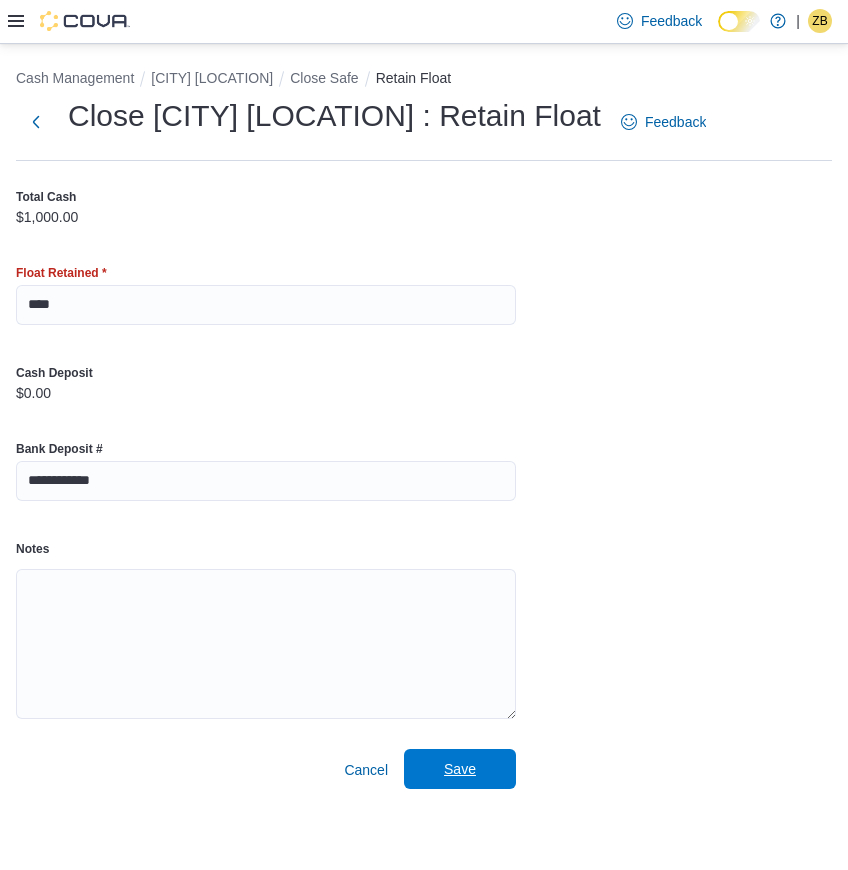 click on "Save" at bounding box center [460, 769] 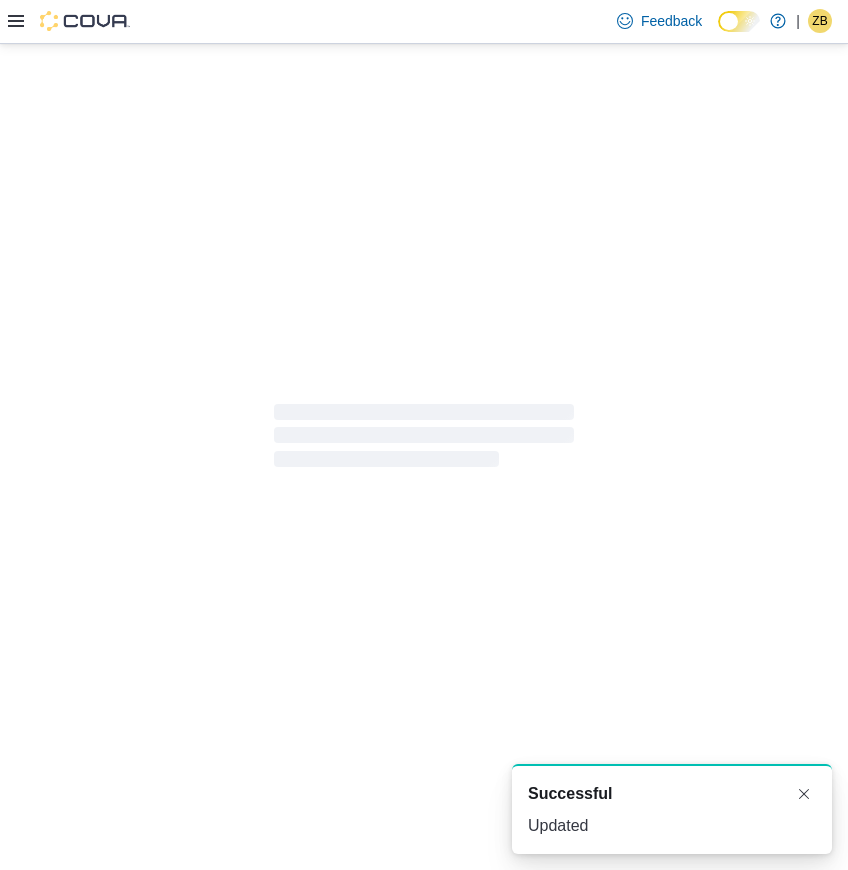 scroll, scrollTop: 0, scrollLeft: 0, axis: both 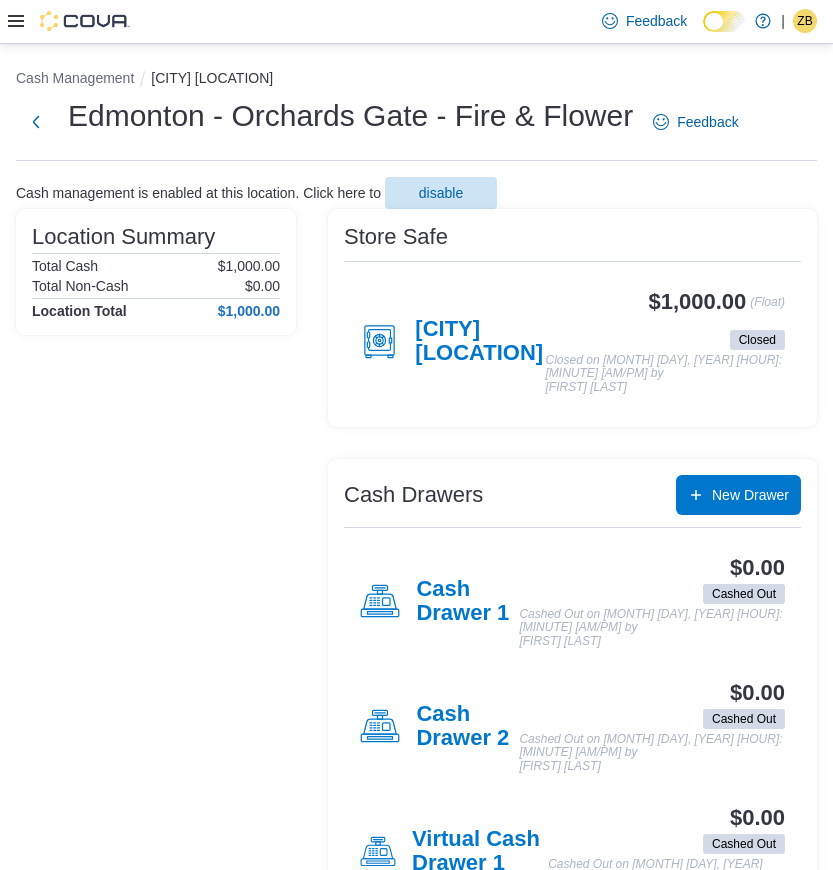 click 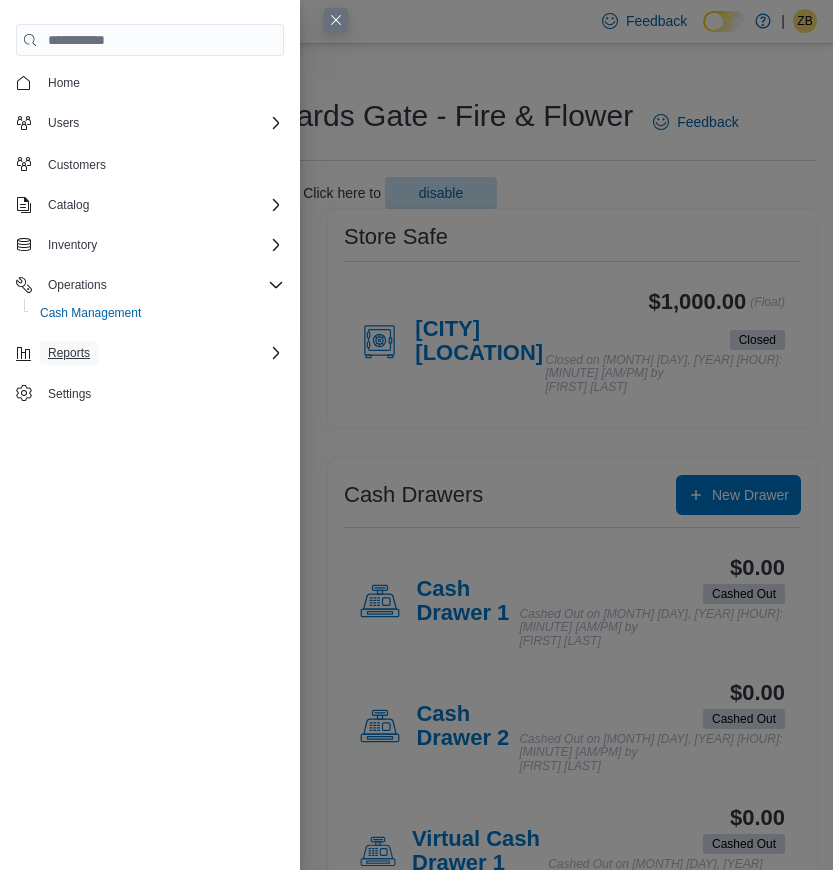 click on "Reports" at bounding box center (69, 353) 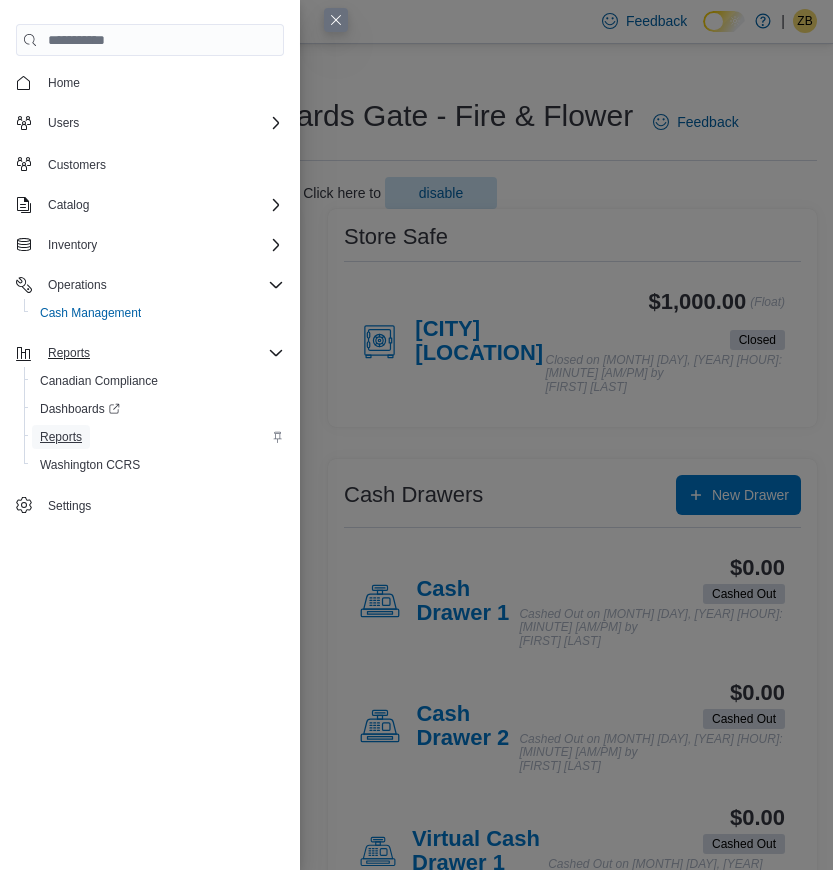 click on "Reports" at bounding box center [61, 437] 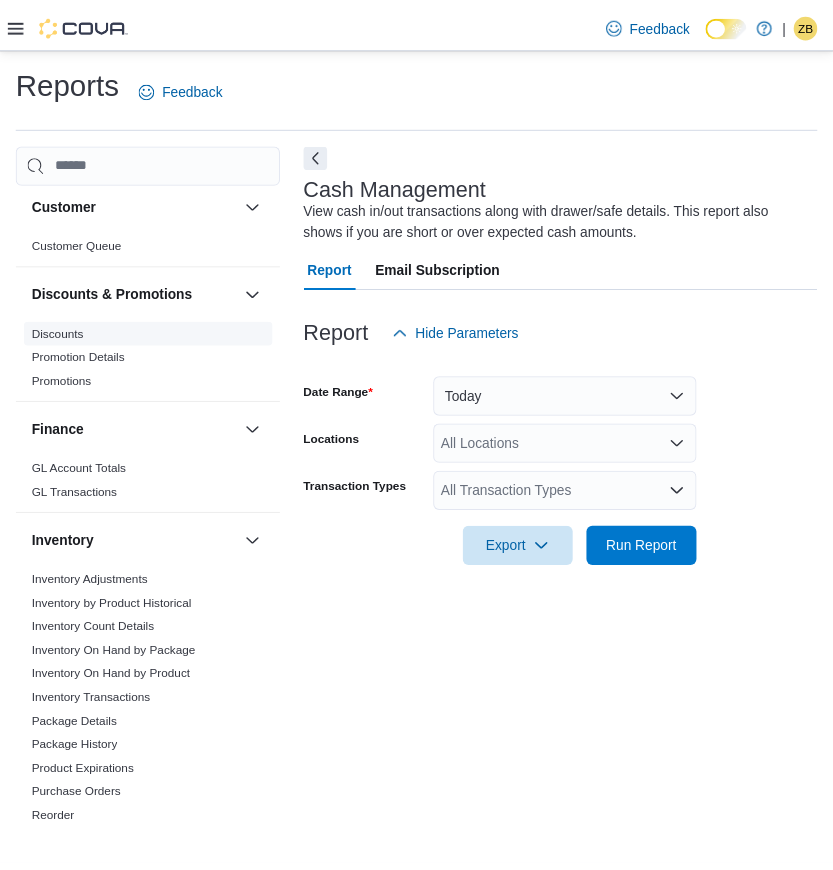 scroll, scrollTop: 900, scrollLeft: 0, axis: vertical 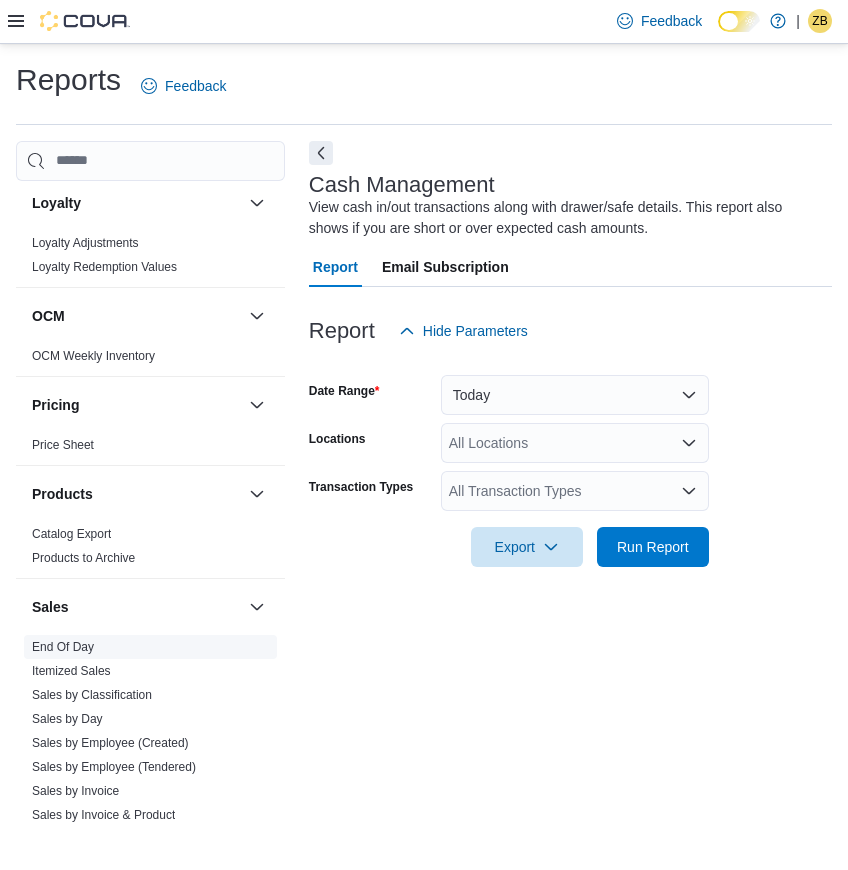 click on "End Of Day" at bounding box center [63, 647] 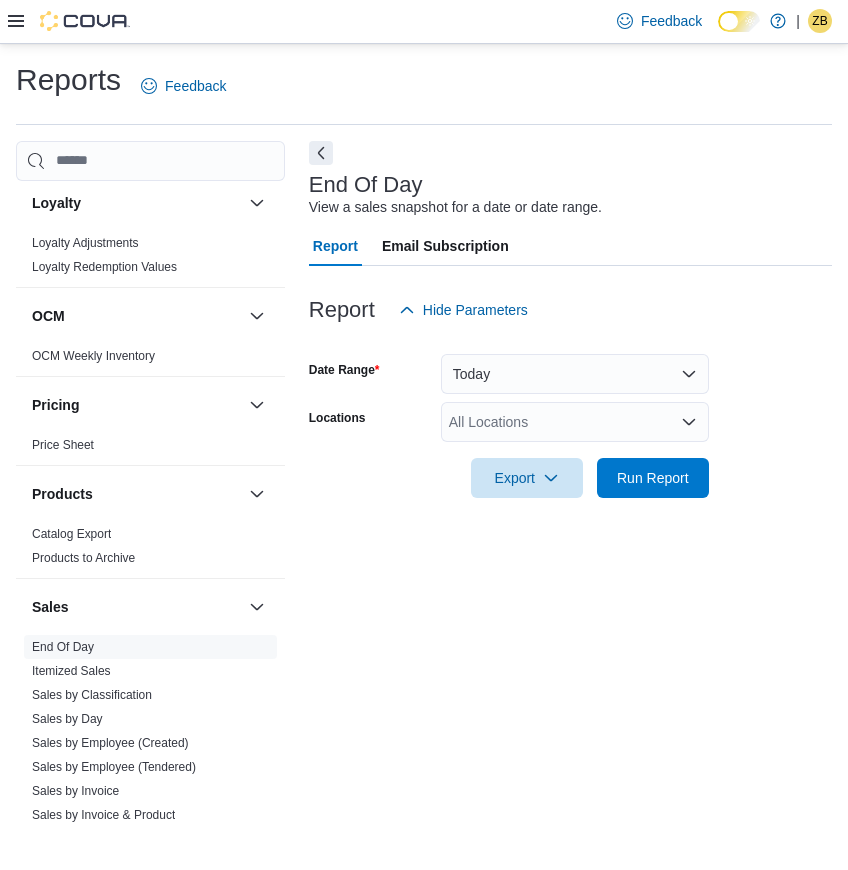 click on "All Locations" at bounding box center [575, 422] 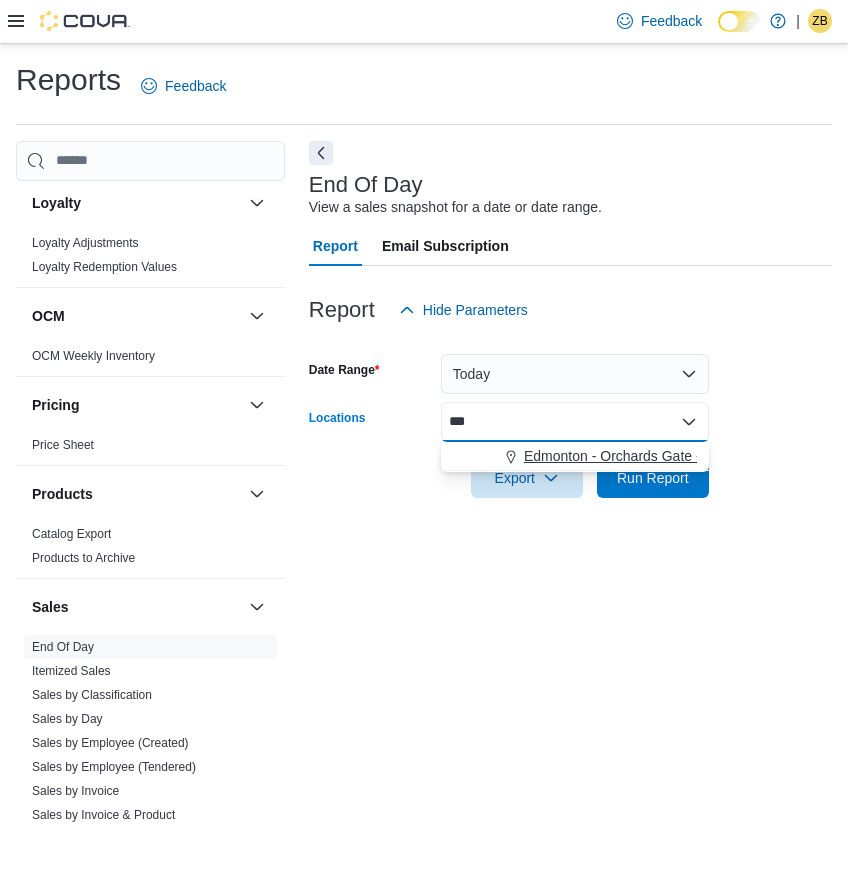 type on "***" 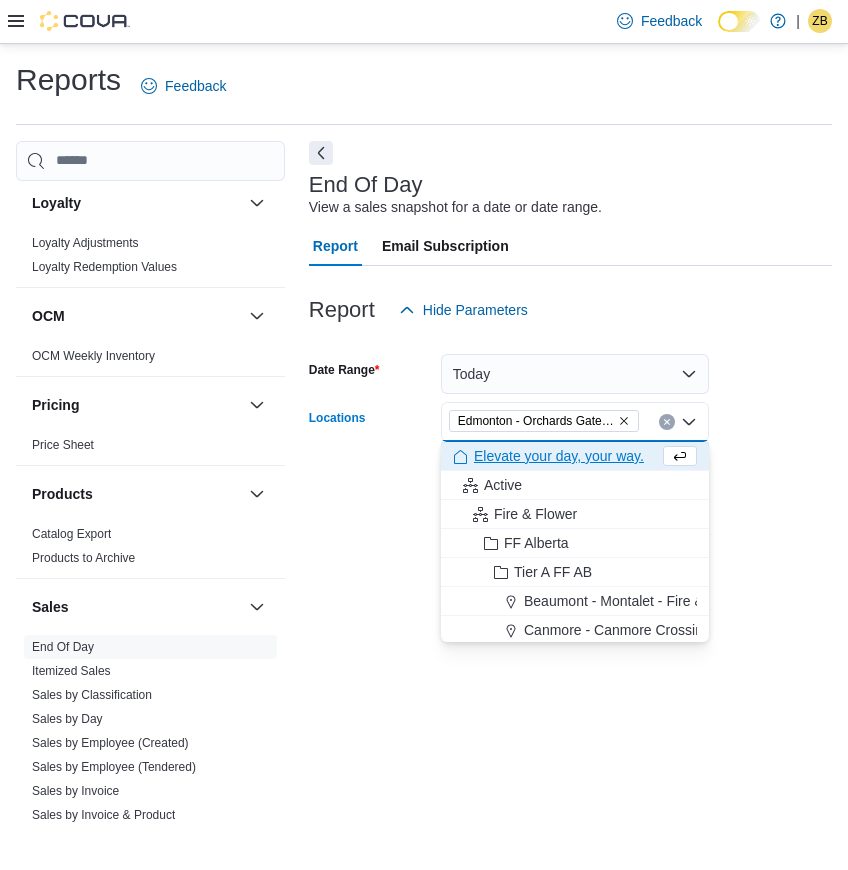 click on "Report Hide Parameters" at bounding box center (570, 310) 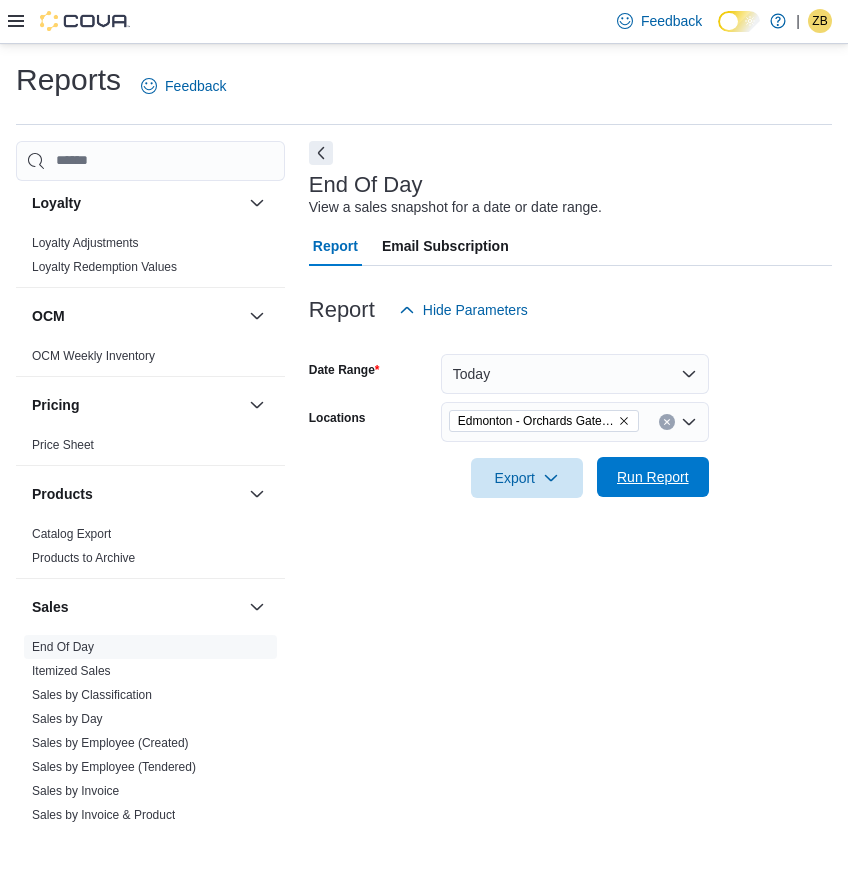 click on "Run Report" at bounding box center (653, 477) 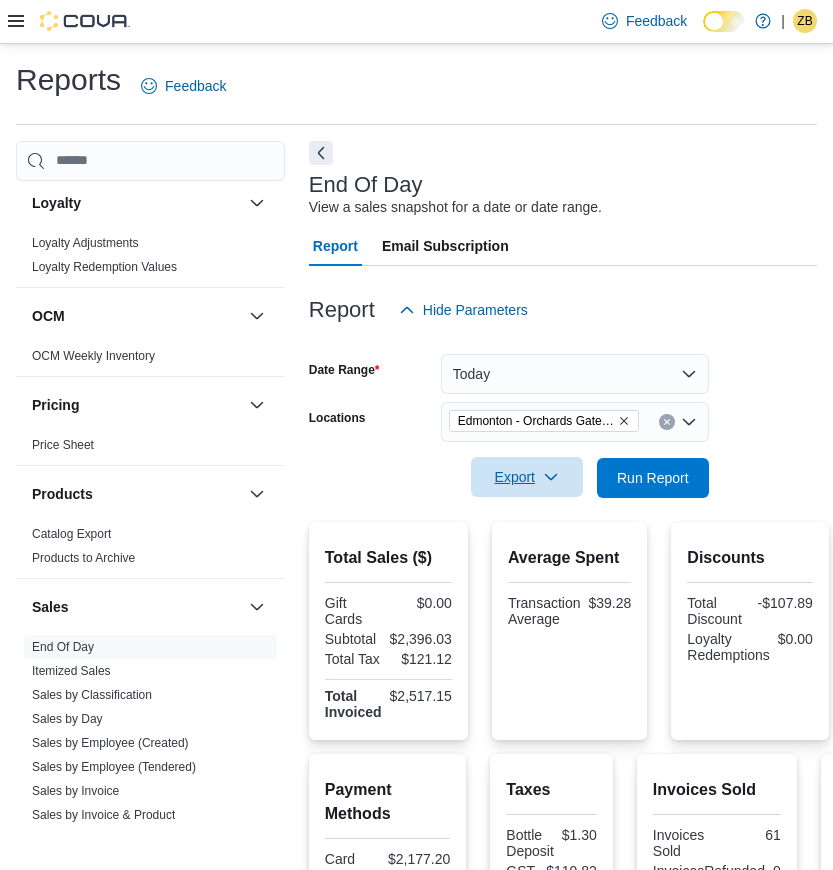 click on "Export" at bounding box center [527, 477] 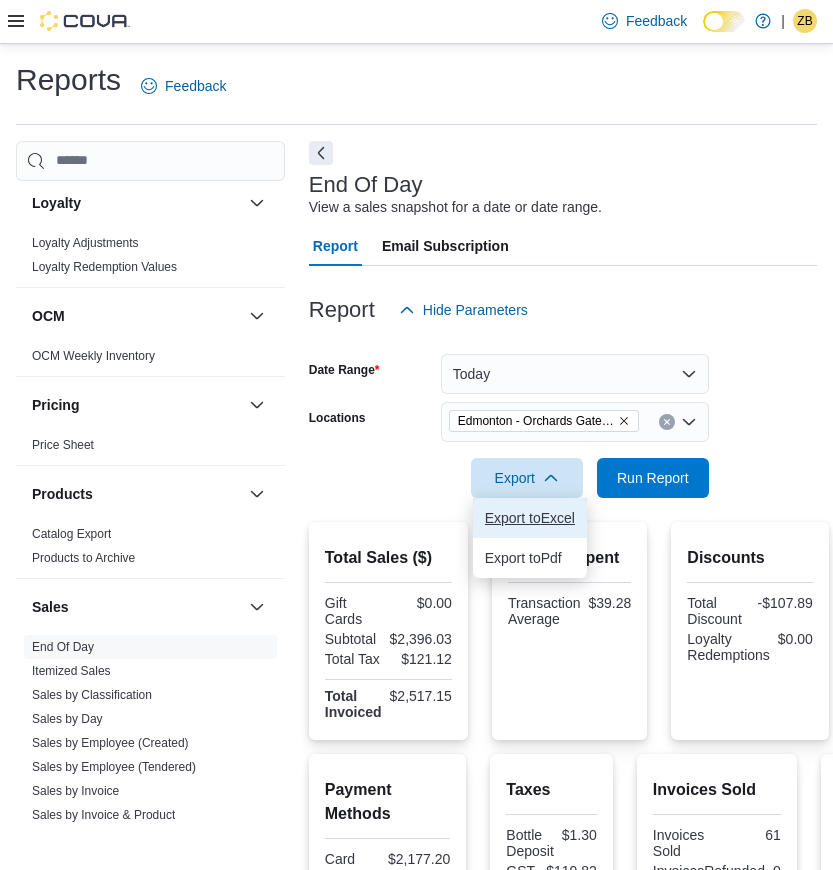 click on "Export to  Excel" at bounding box center (530, 518) 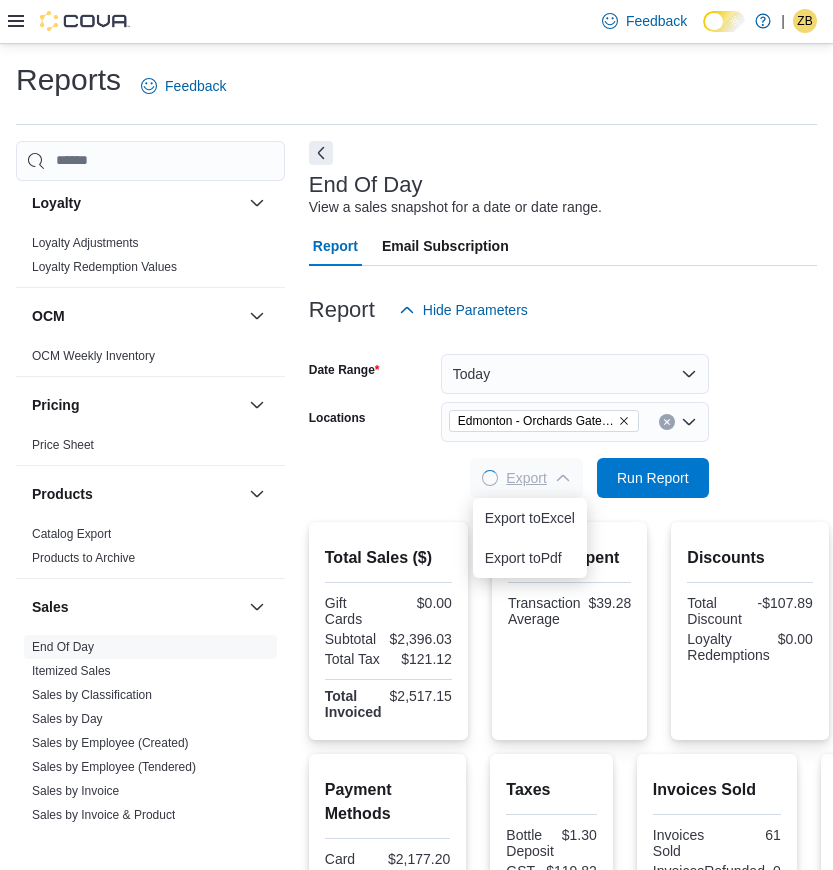 scroll, scrollTop: 0, scrollLeft: 0, axis: both 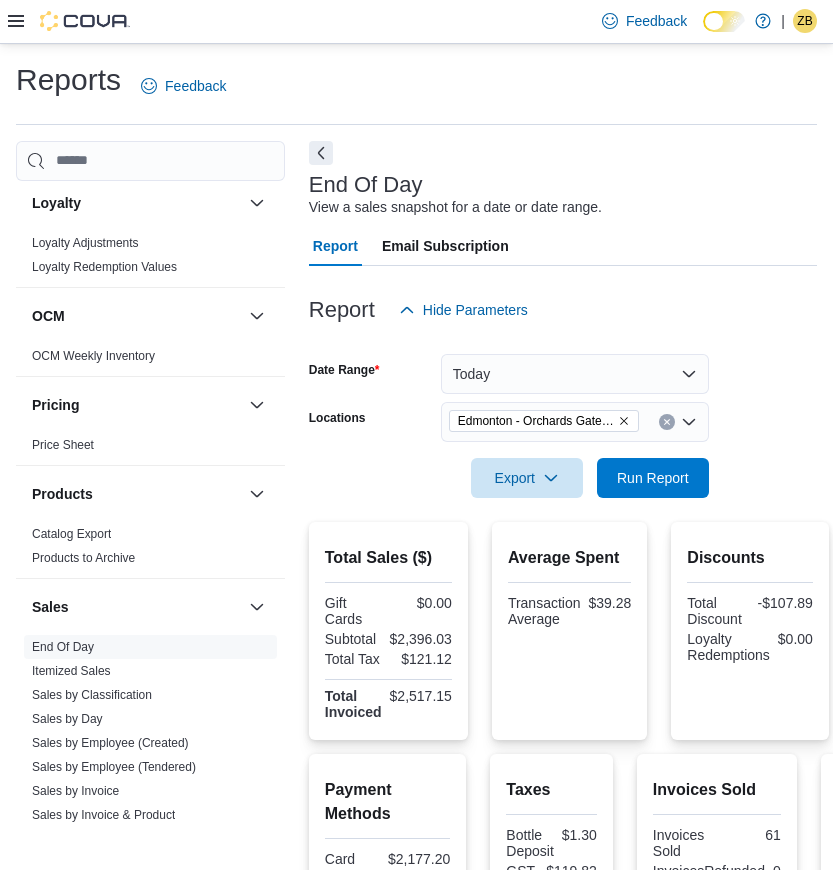 click on "End Of Day    View a sales snapshot for a date or date range." at bounding box center (558, 195) 